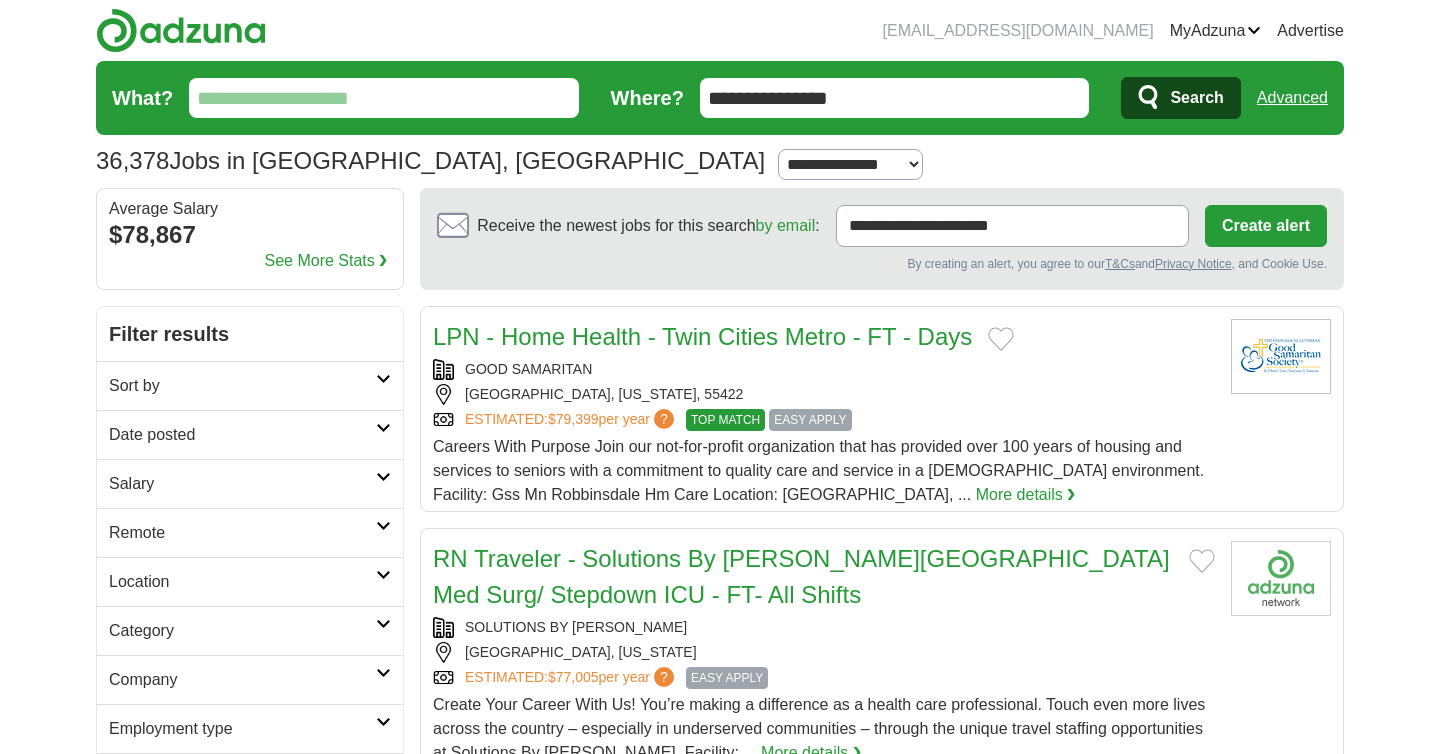 scroll, scrollTop: 0, scrollLeft: 0, axis: both 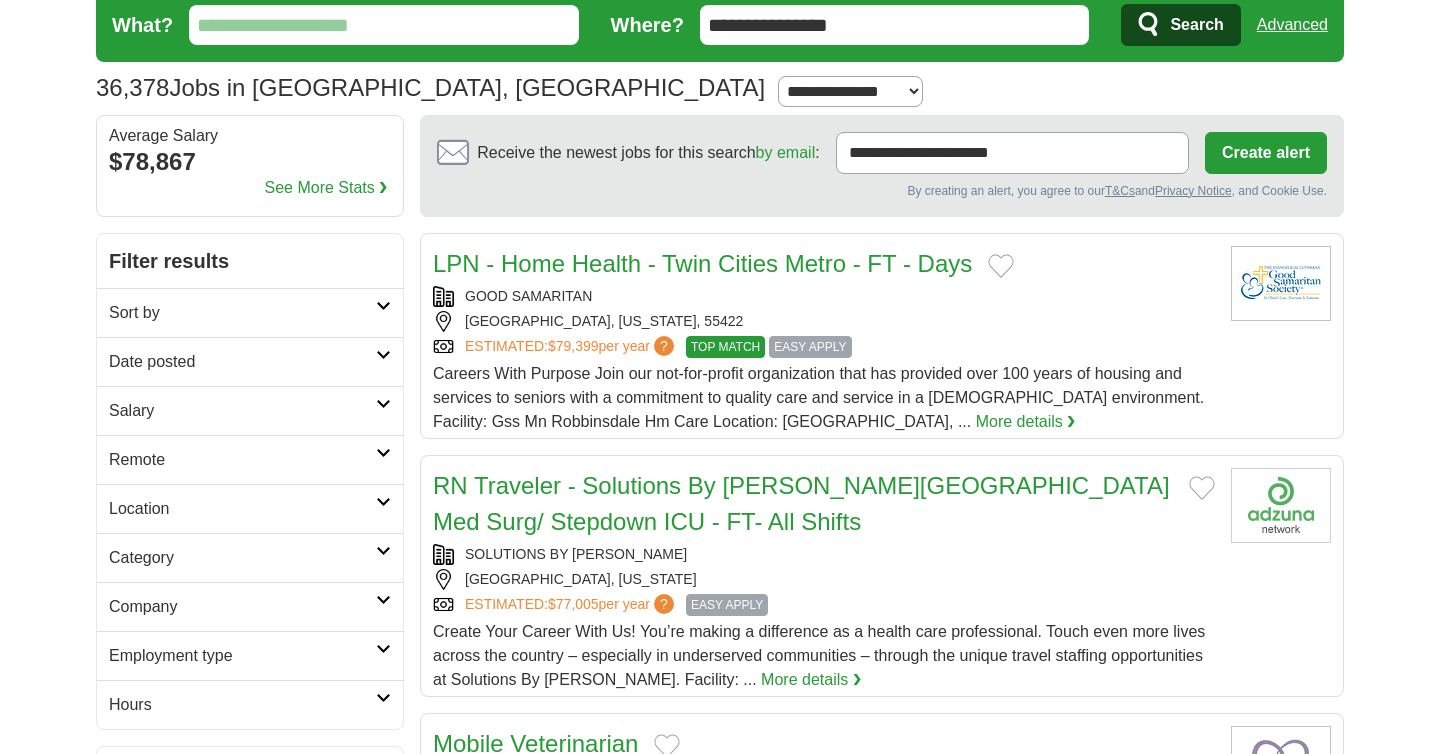 click on "Sort by" at bounding box center (250, 312) 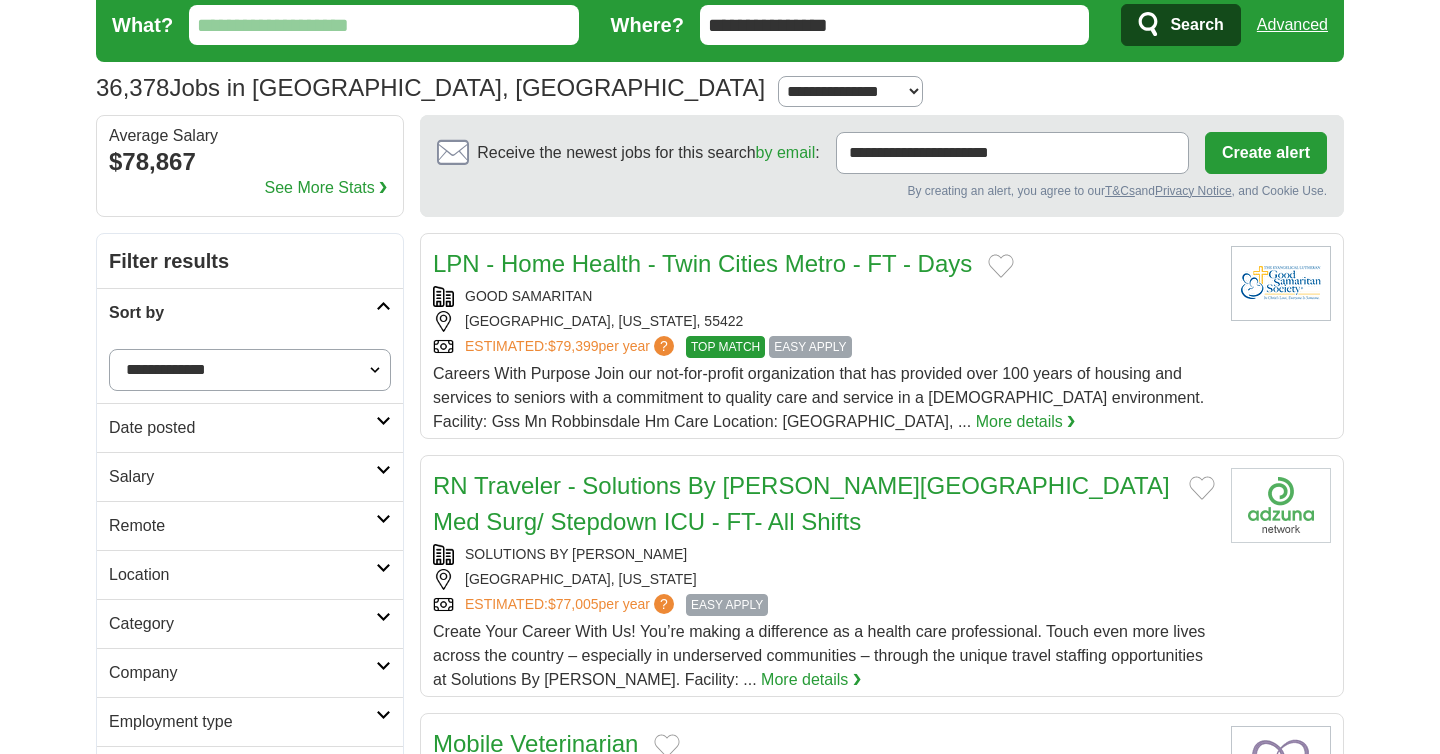 click on "**********" at bounding box center (250, 370) 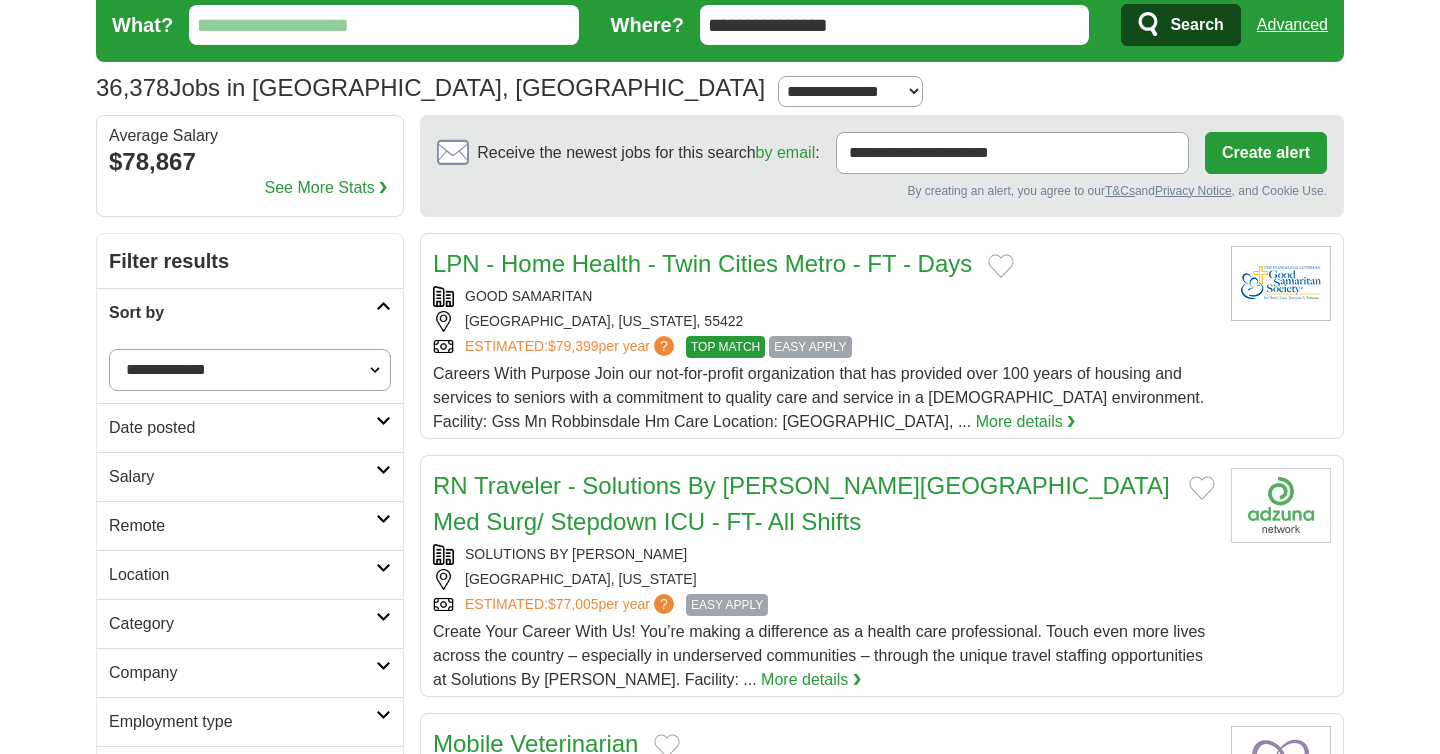click on "Careers With Purpose Join our not-for-profit organization that has provided over 100 years of housing and services to seniors with a commitment to quality care and service in a [DEMOGRAPHIC_DATA] environment. Facility: Gss Mn Robbinsdale Hm Care Location: [GEOGRAPHIC_DATA], ..." at bounding box center [818, 397] 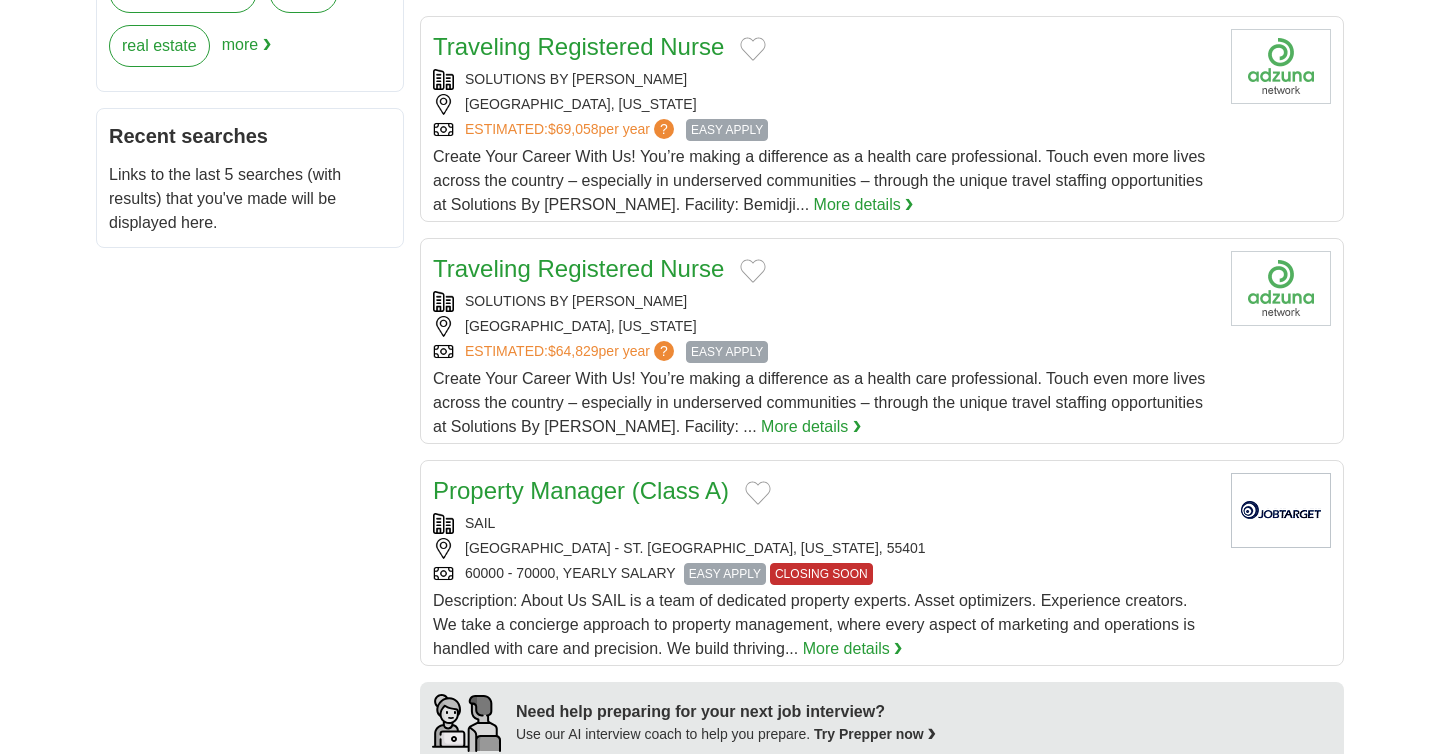 scroll, scrollTop: 0, scrollLeft: 0, axis: both 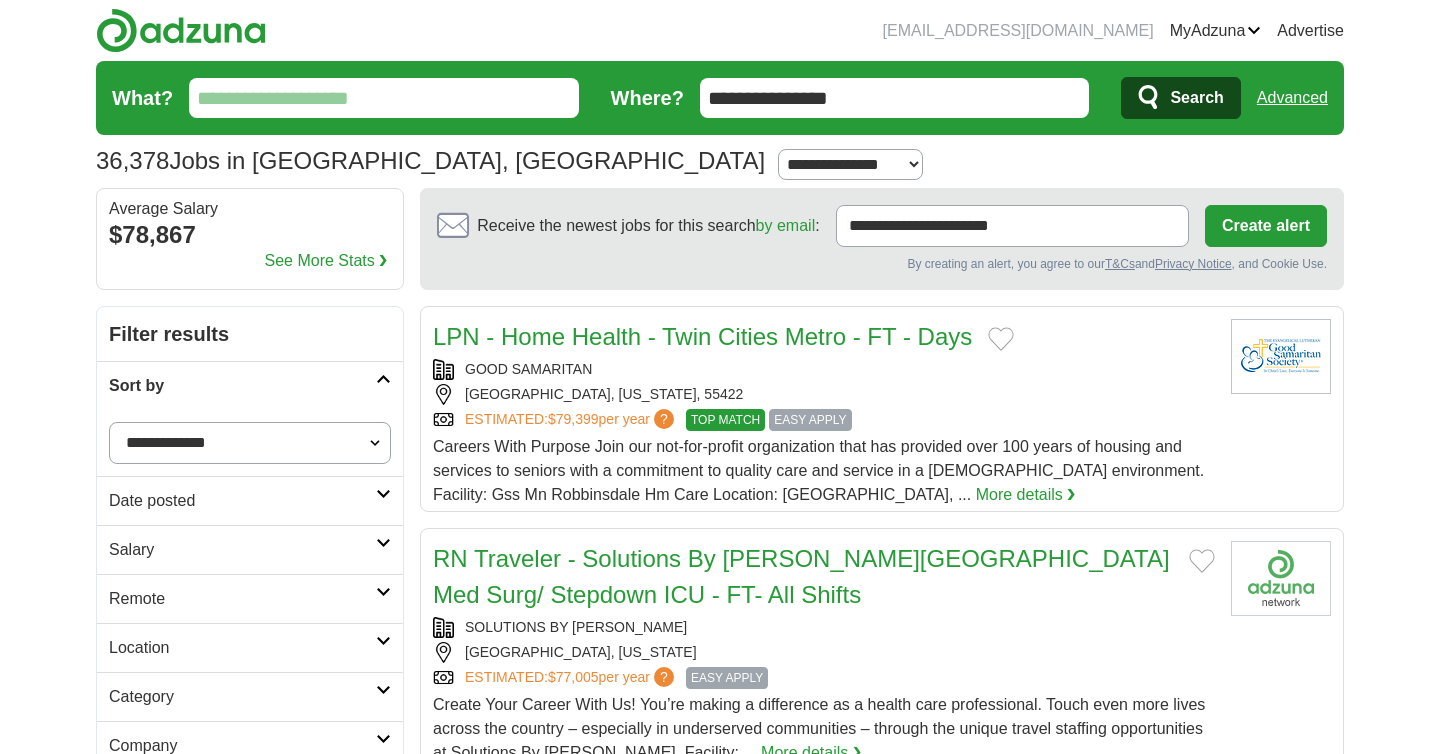 click on "Date posted" at bounding box center (242, 501) 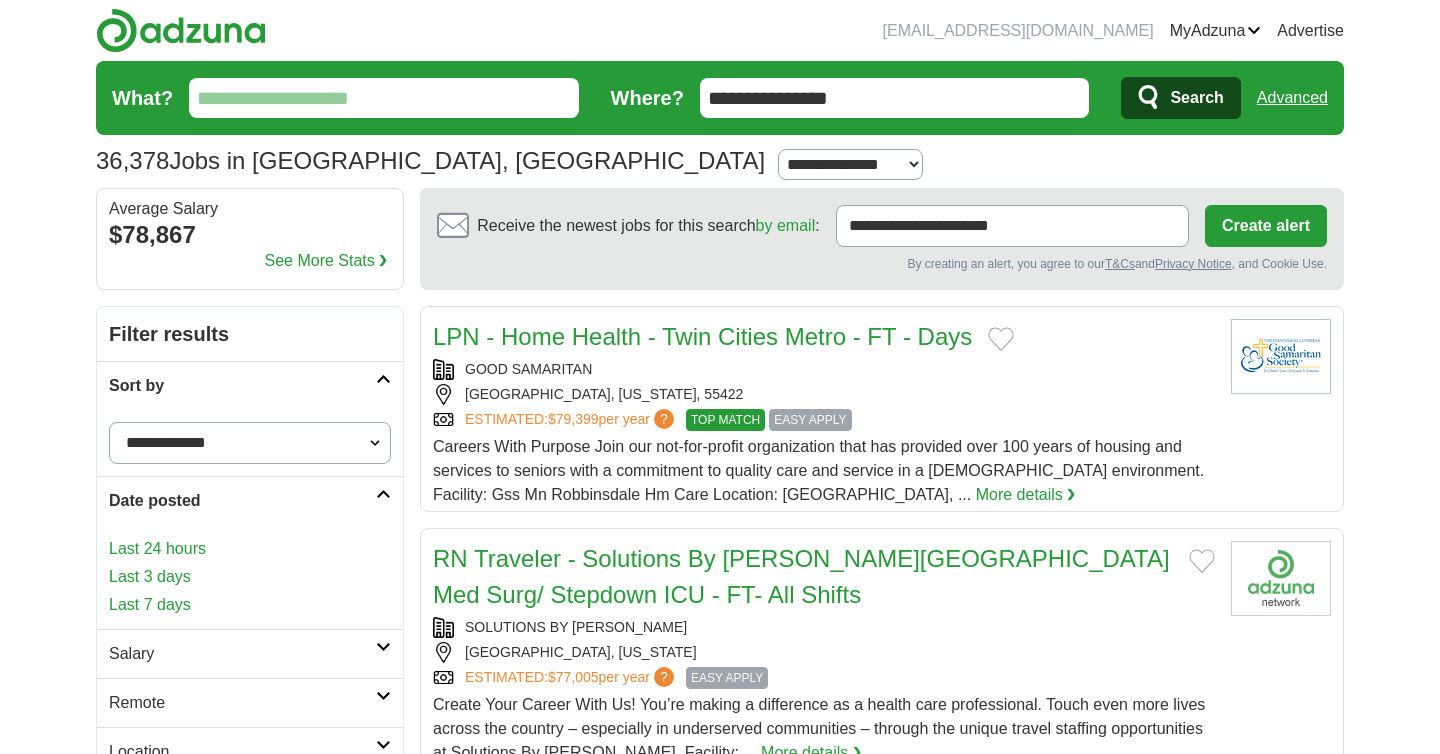 click on "Date posted" at bounding box center (242, 501) 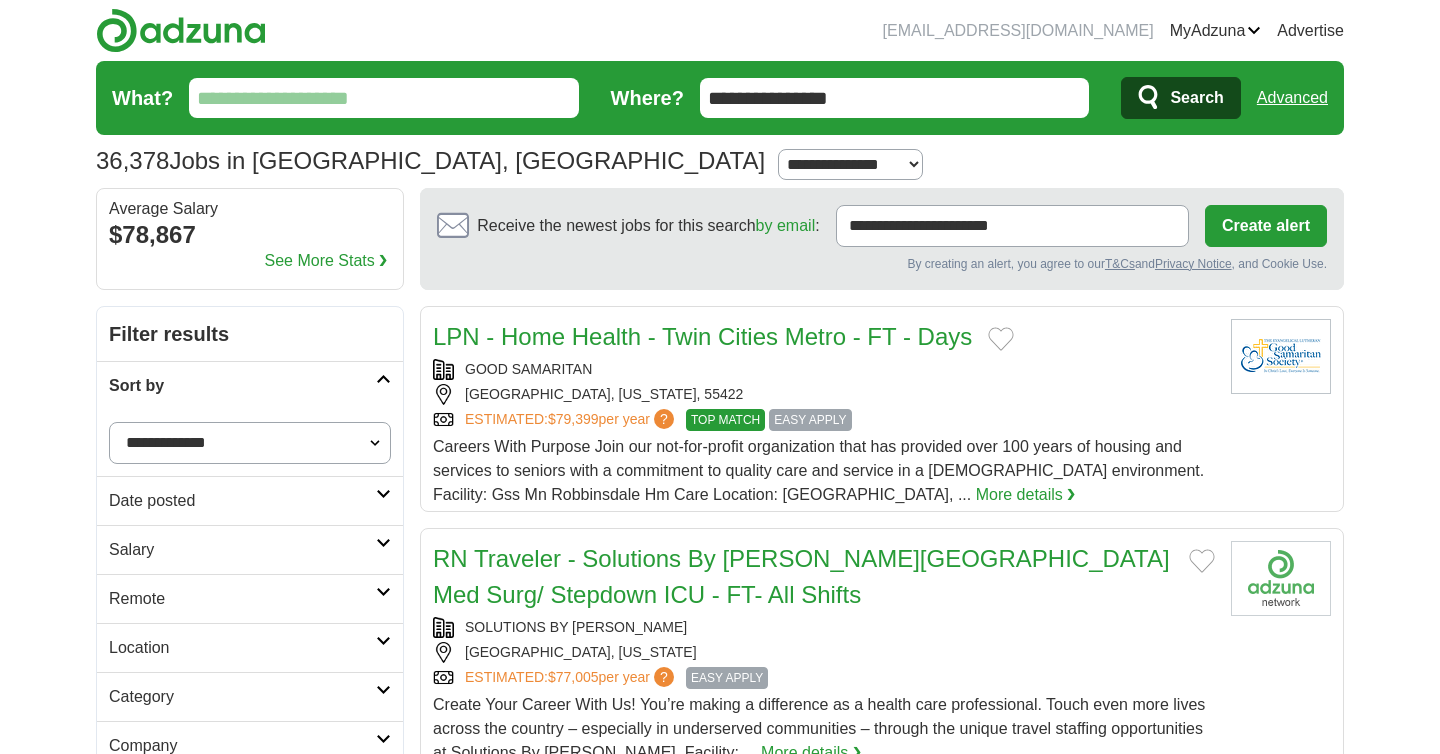 click on "Sort by" at bounding box center (250, 385) 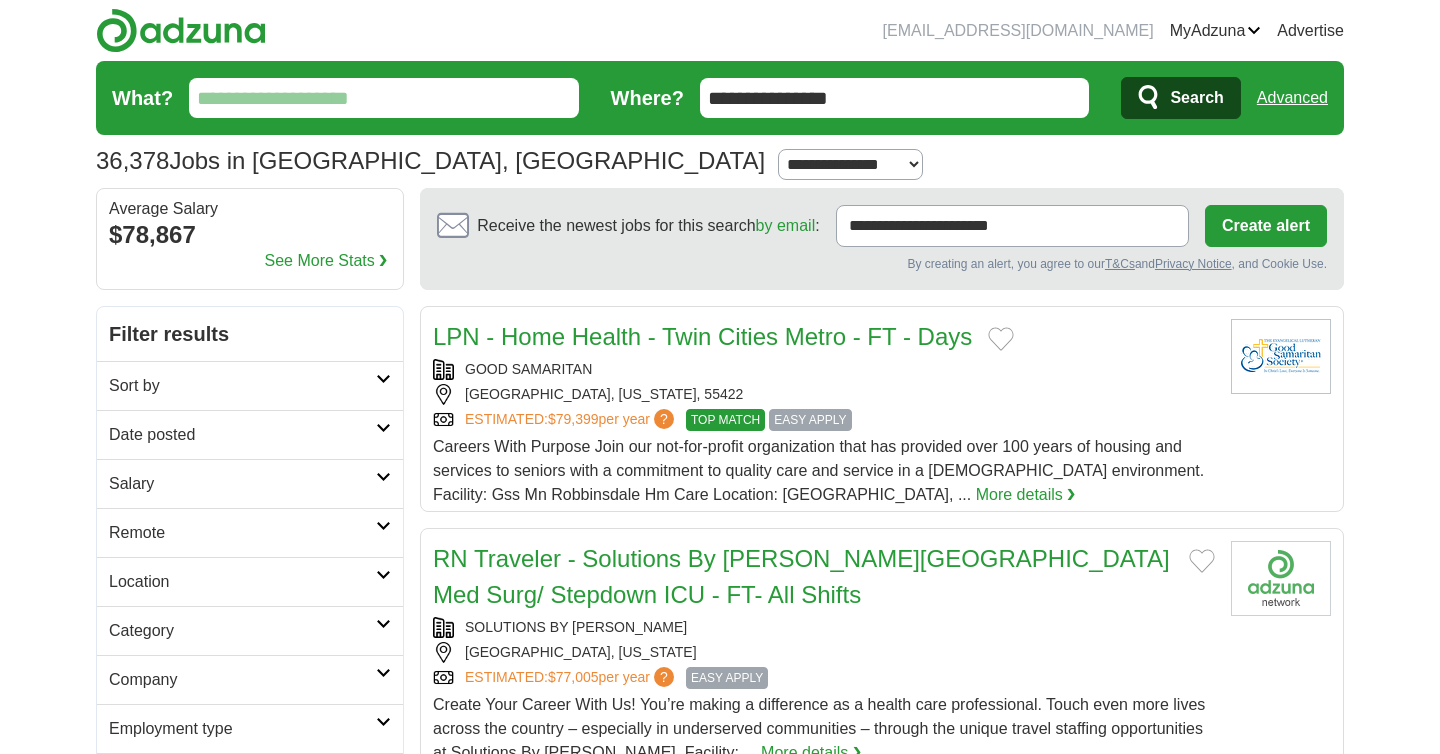 click on "Sort by" at bounding box center [250, 385] 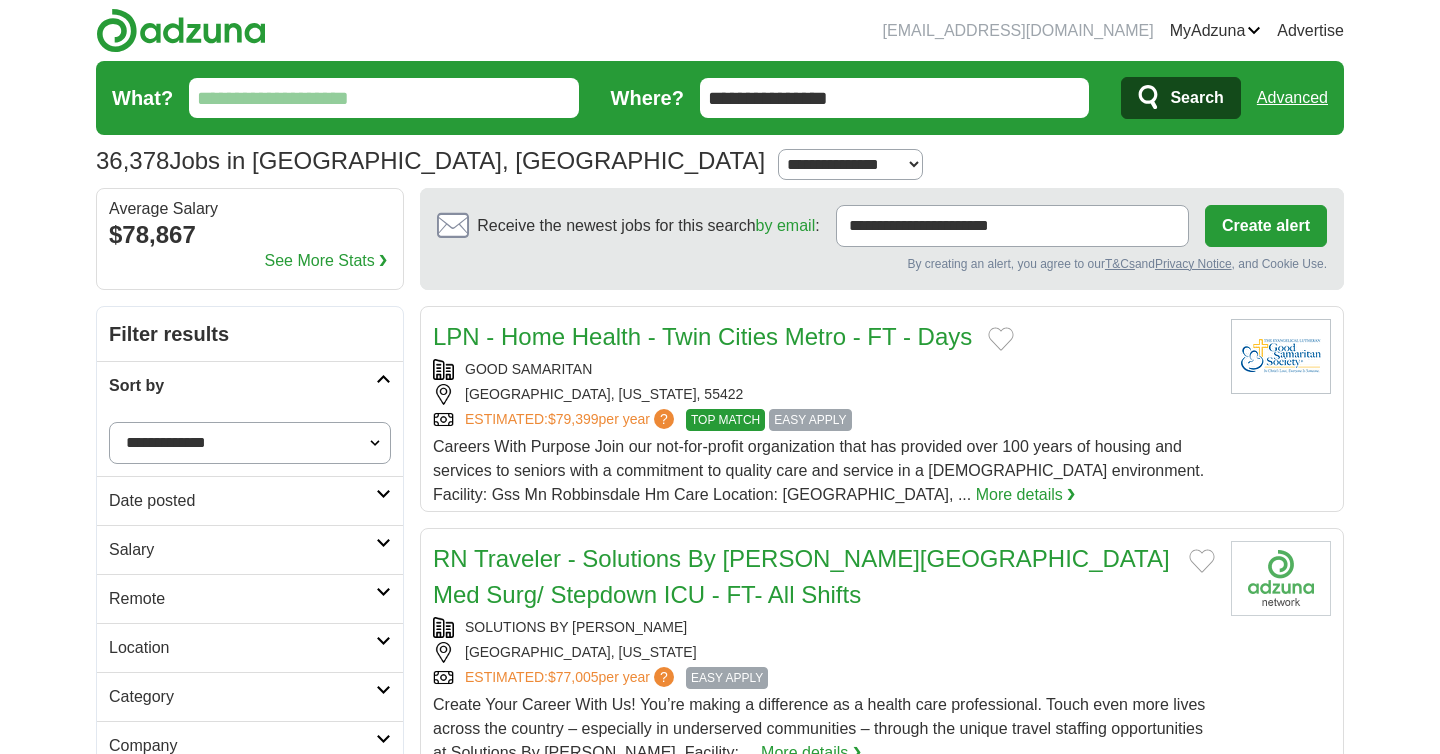 click on "**********" at bounding box center [250, 443] 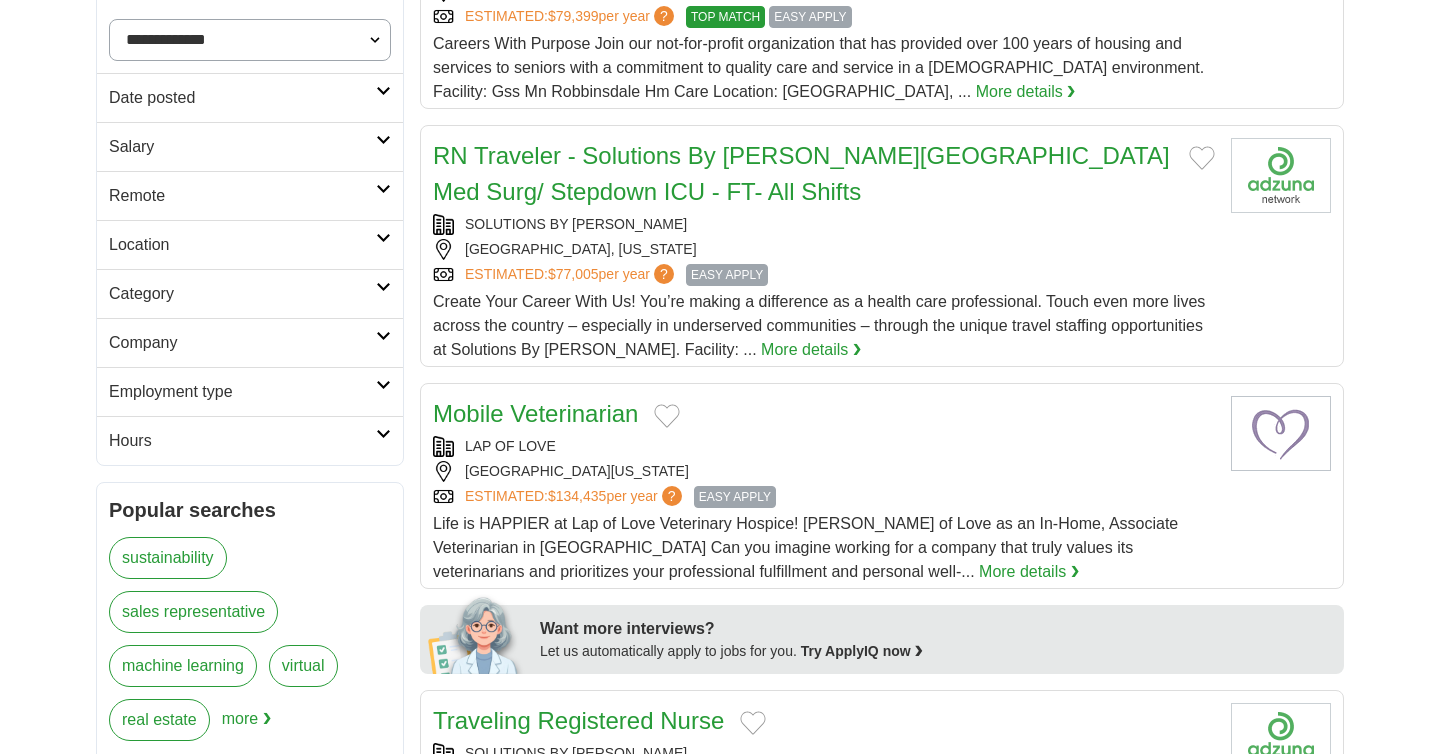 scroll, scrollTop: 97, scrollLeft: 0, axis: vertical 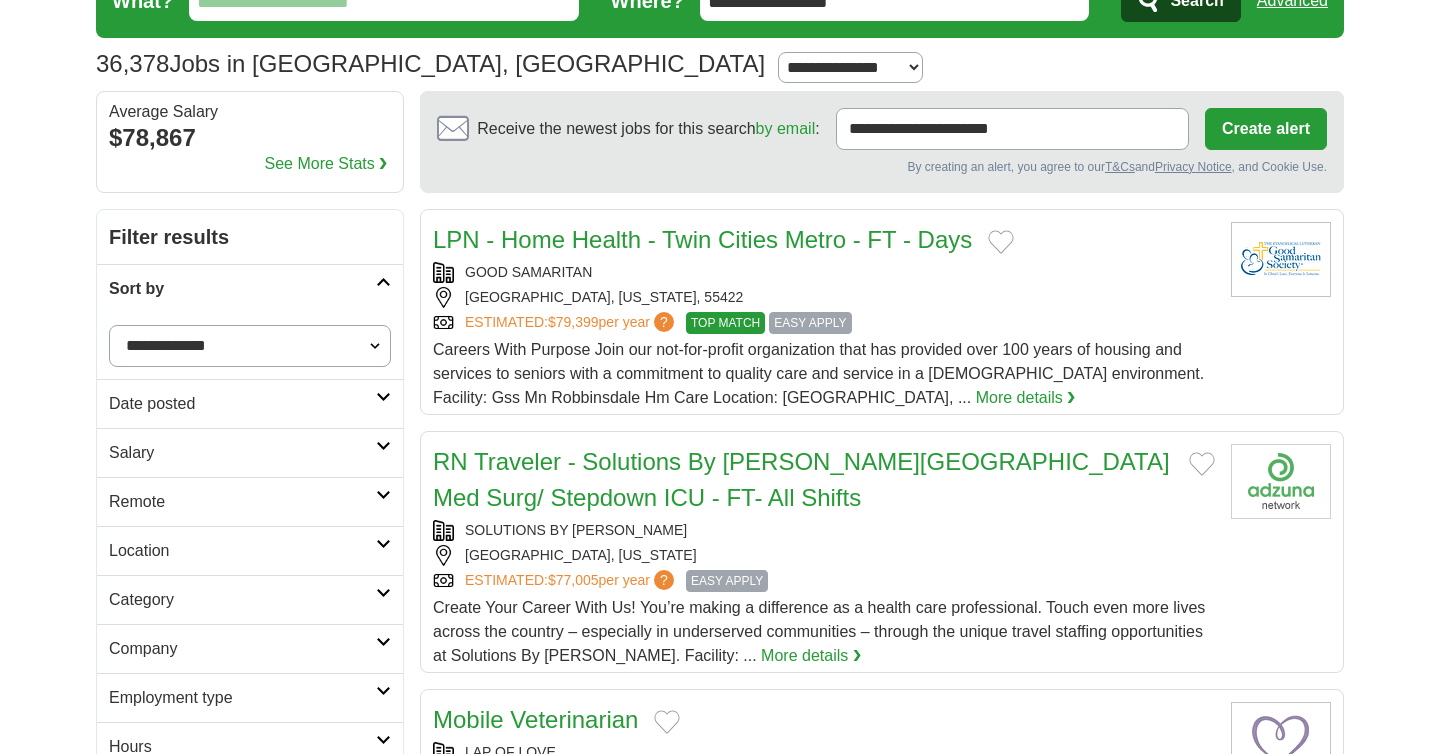 click on "**********" at bounding box center (250, 346) 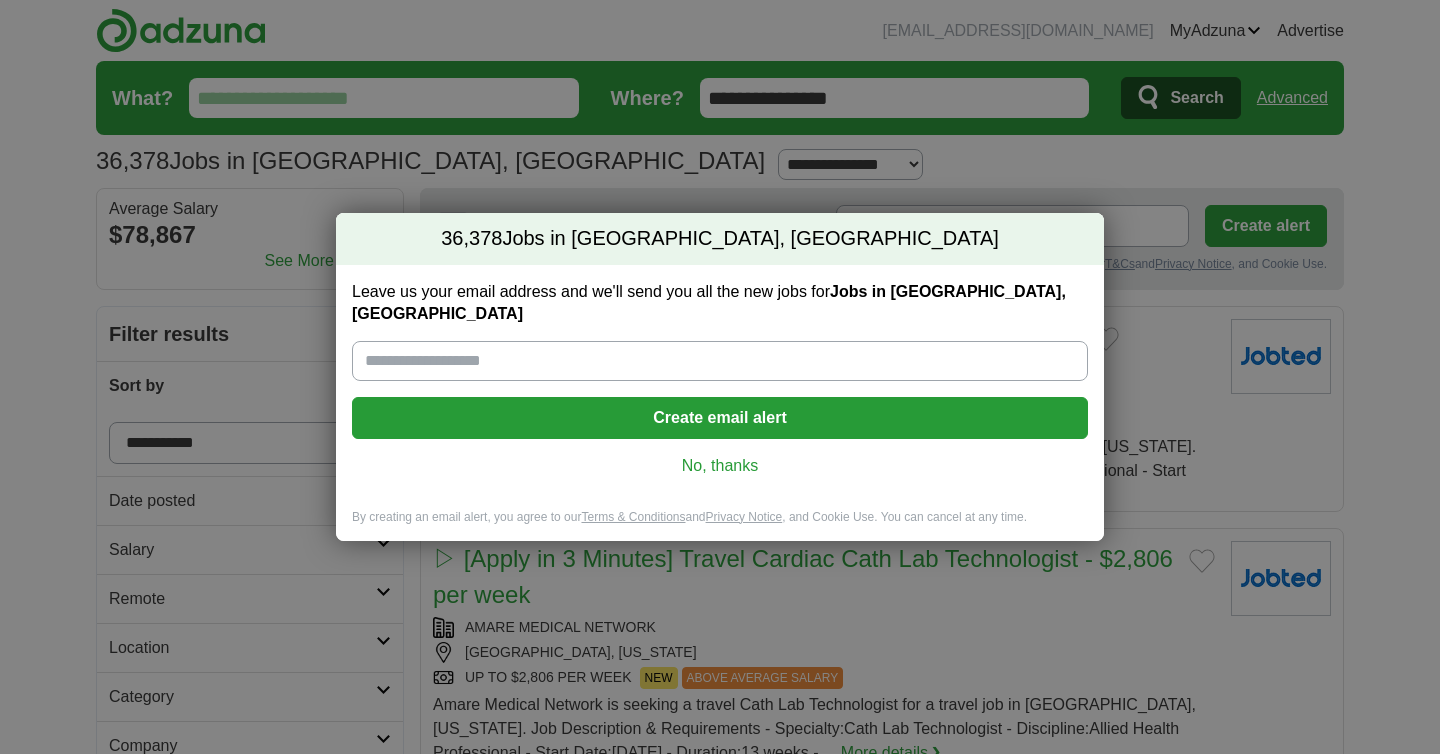 scroll, scrollTop: 0, scrollLeft: 0, axis: both 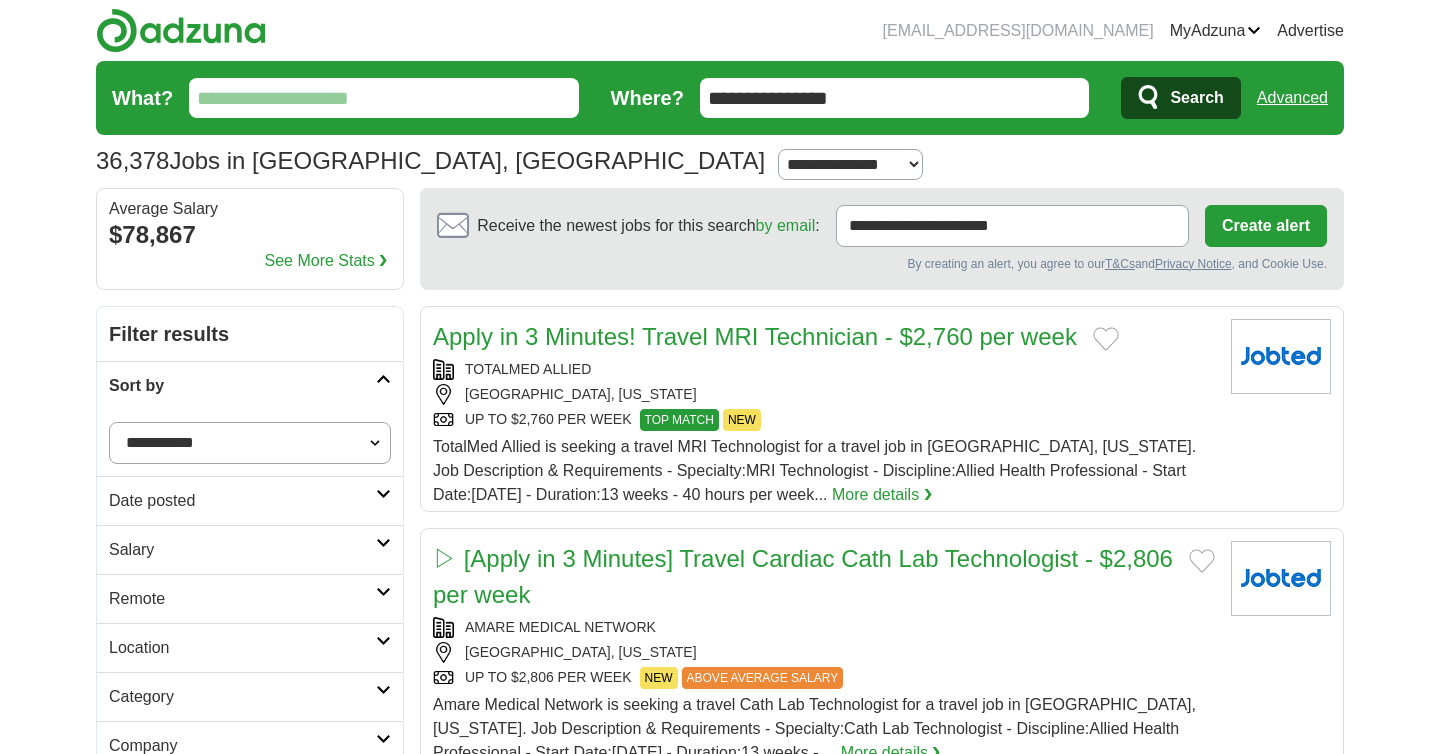 click on "**********" at bounding box center [250, 443] 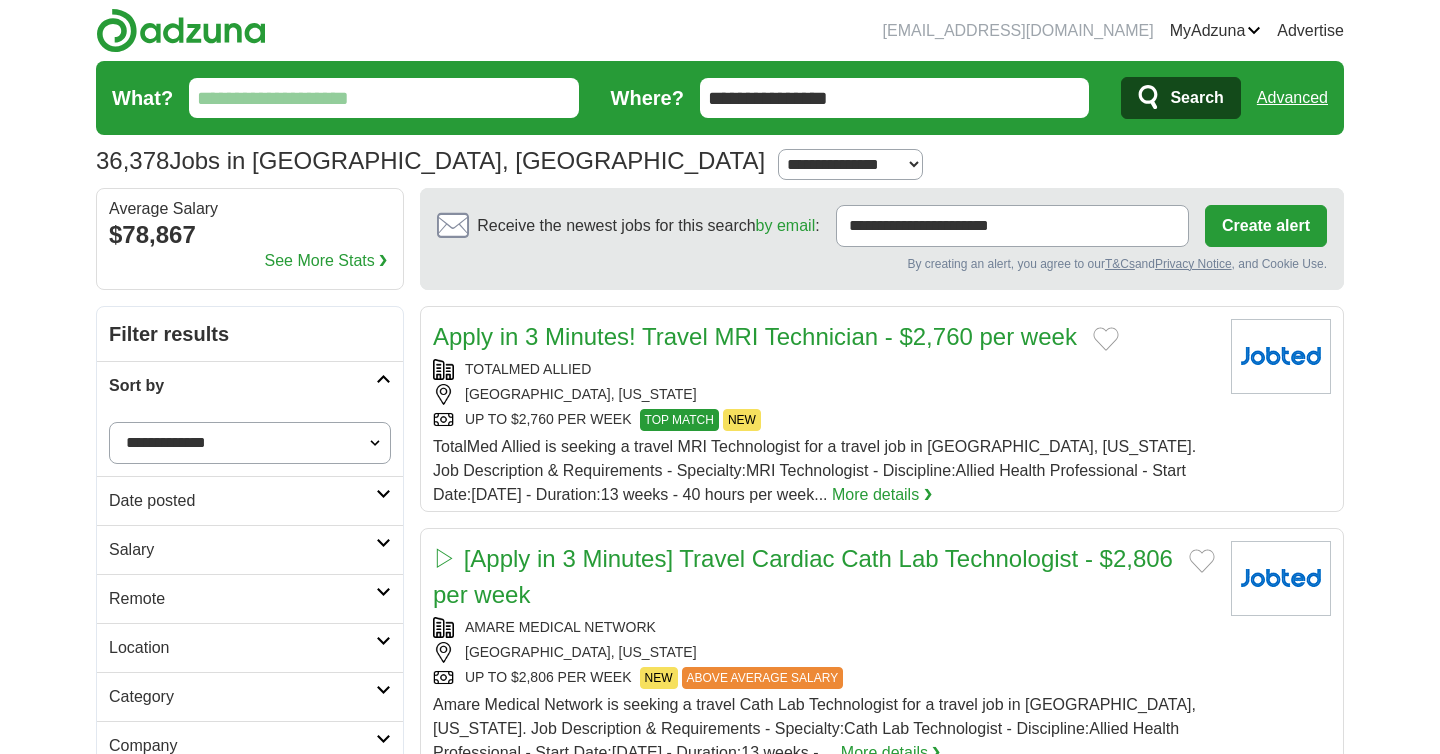 click on "**********" at bounding box center (720, 98) 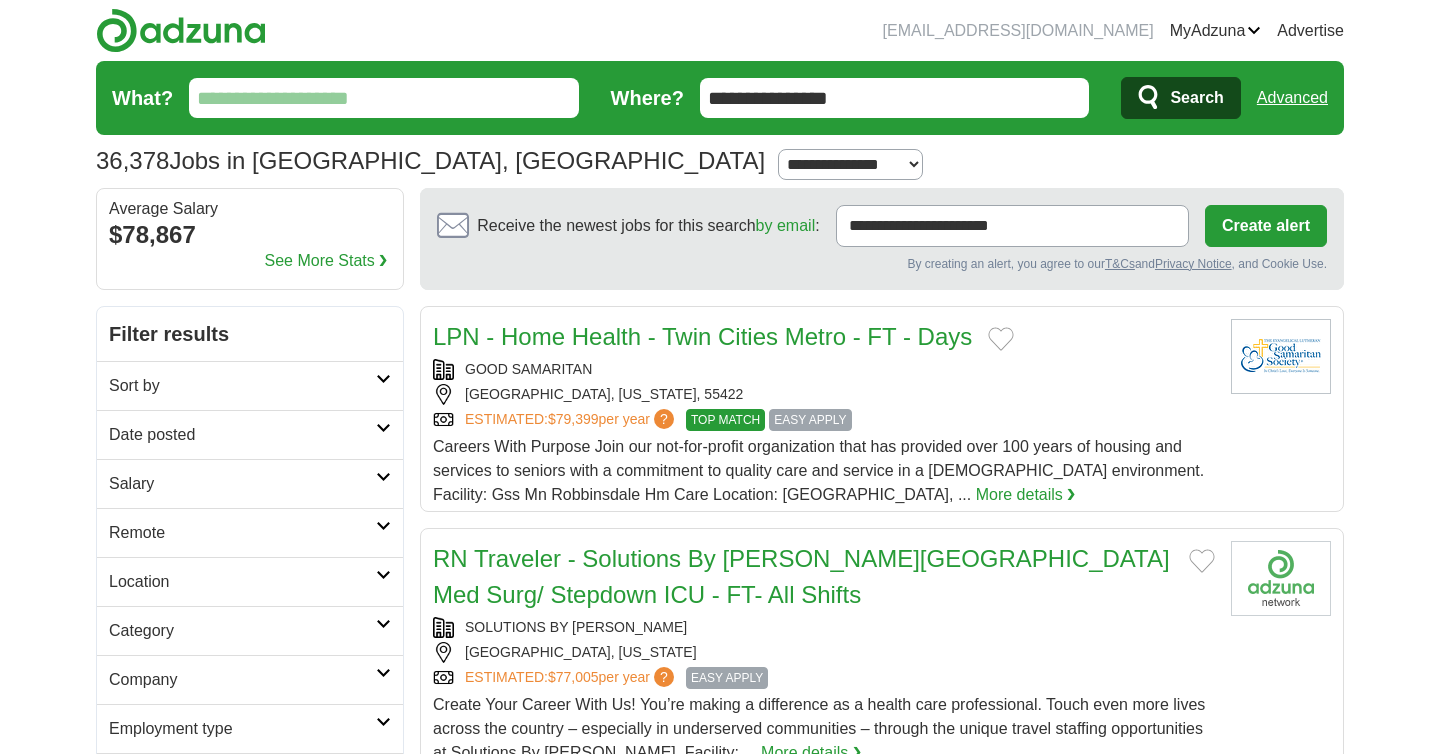 scroll, scrollTop: 0, scrollLeft: 0, axis: both 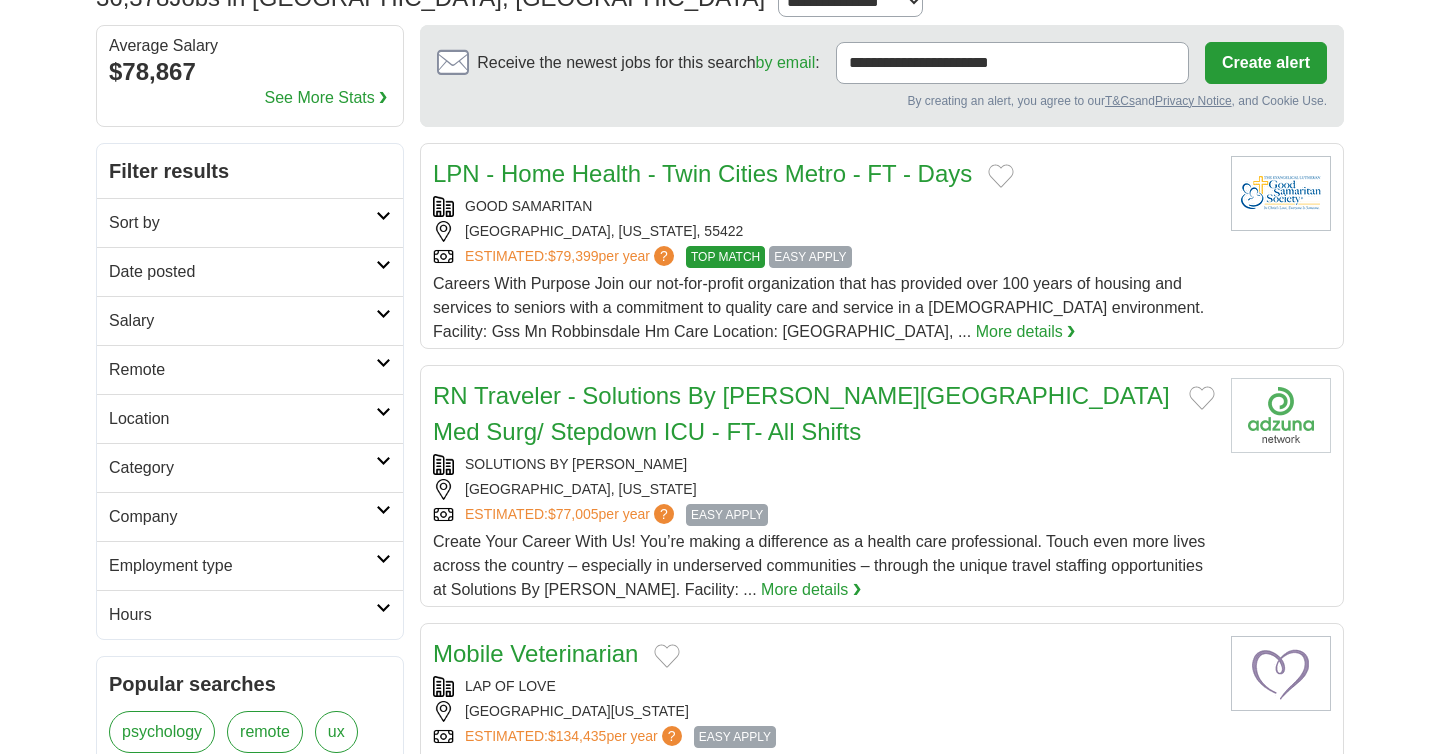 click on "Employment type" at bounding box center (242, 566) 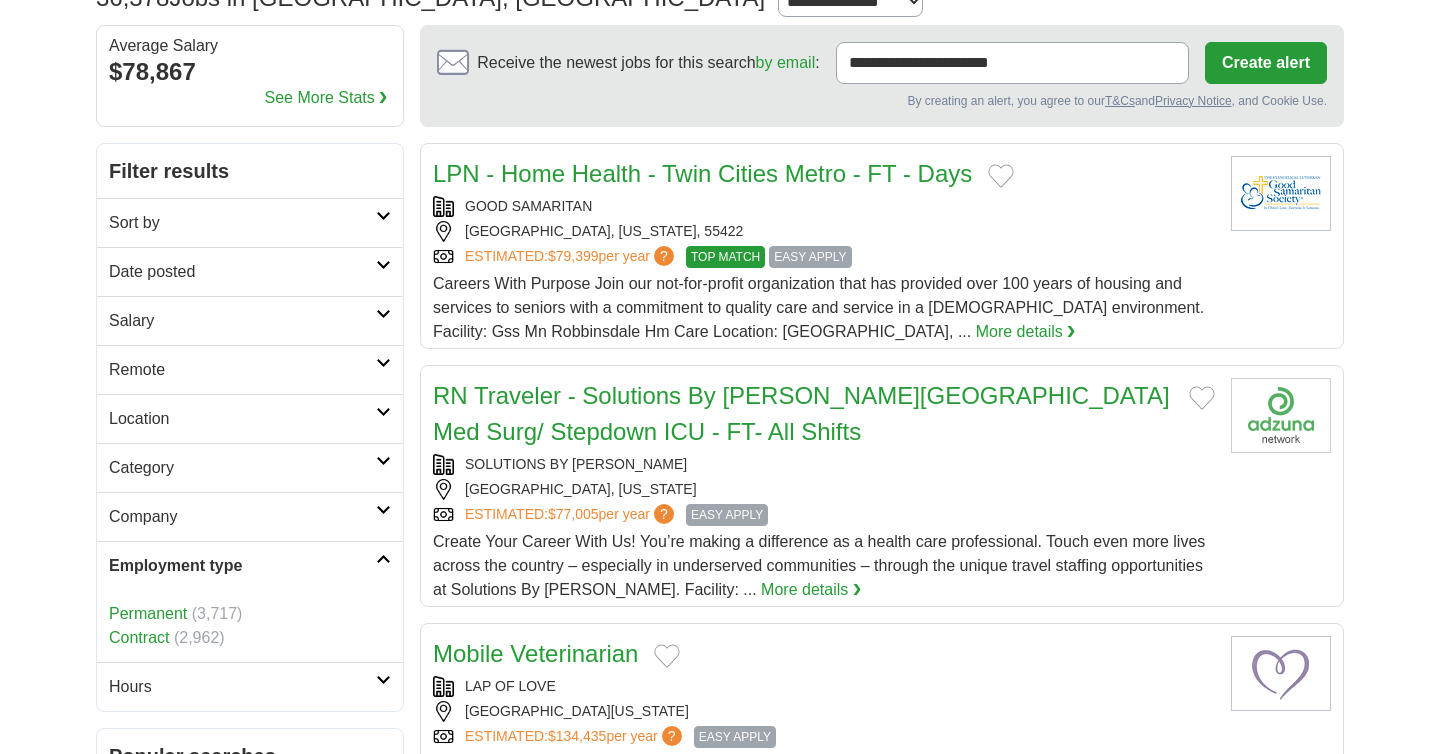 click on "Employment type" at bounding box center (242, 566) 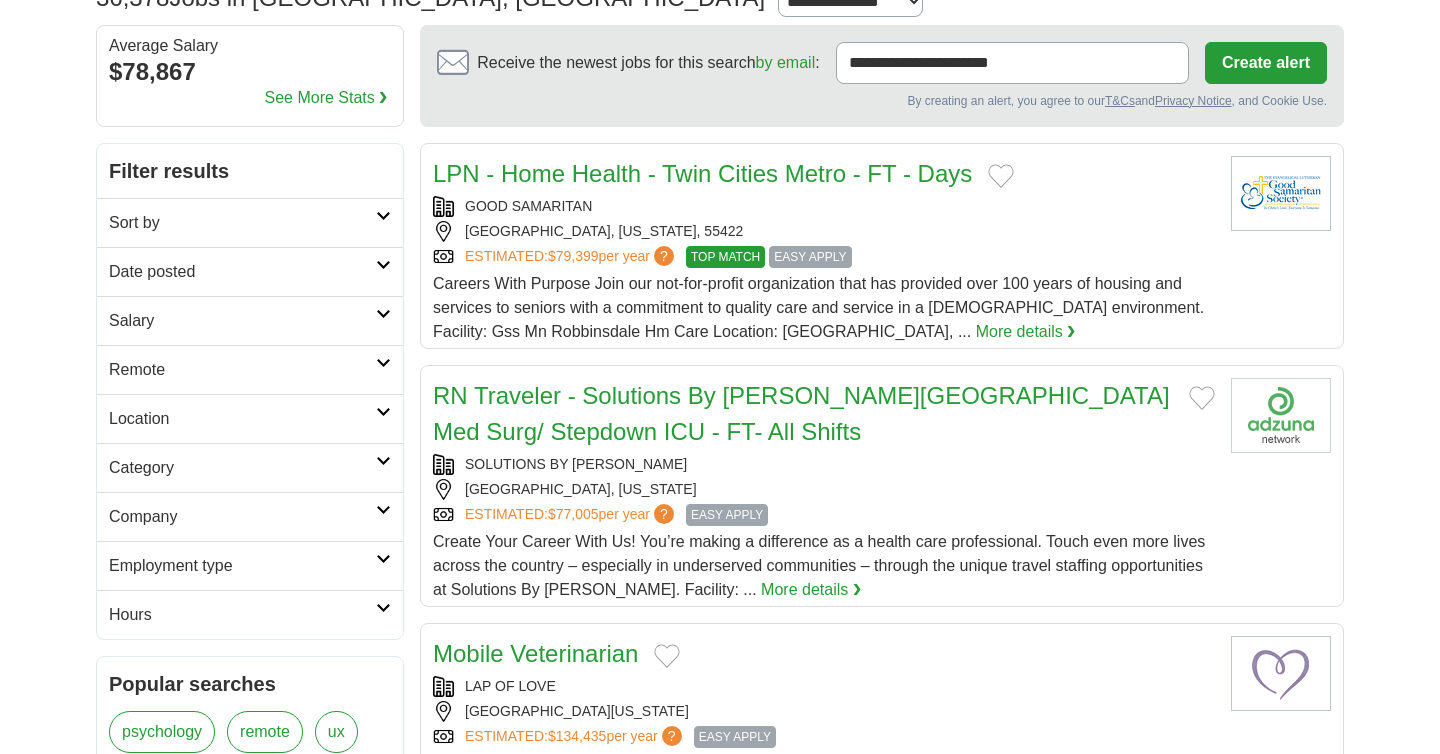click on "Sort by" at bounding box center (250, 222) 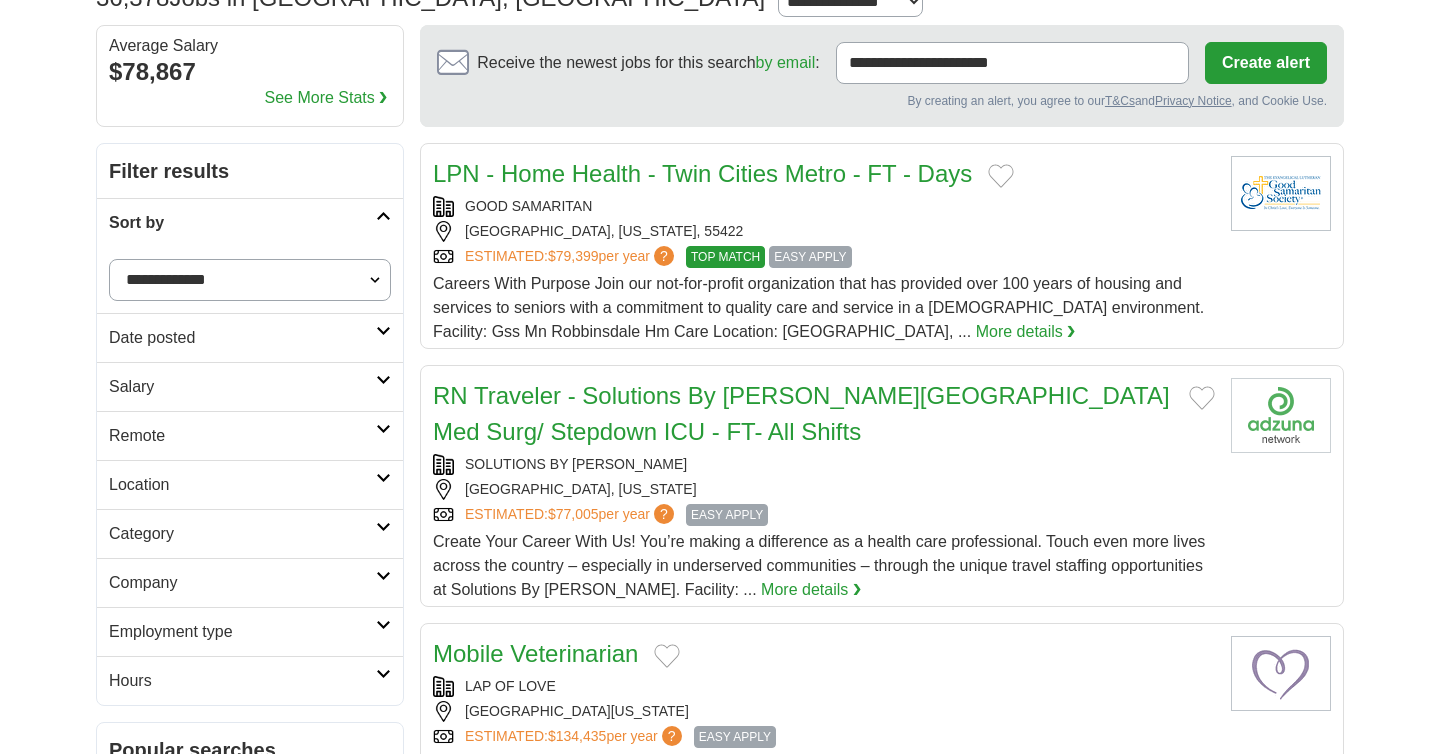 click on "**********" at bounding box center [250, 280] 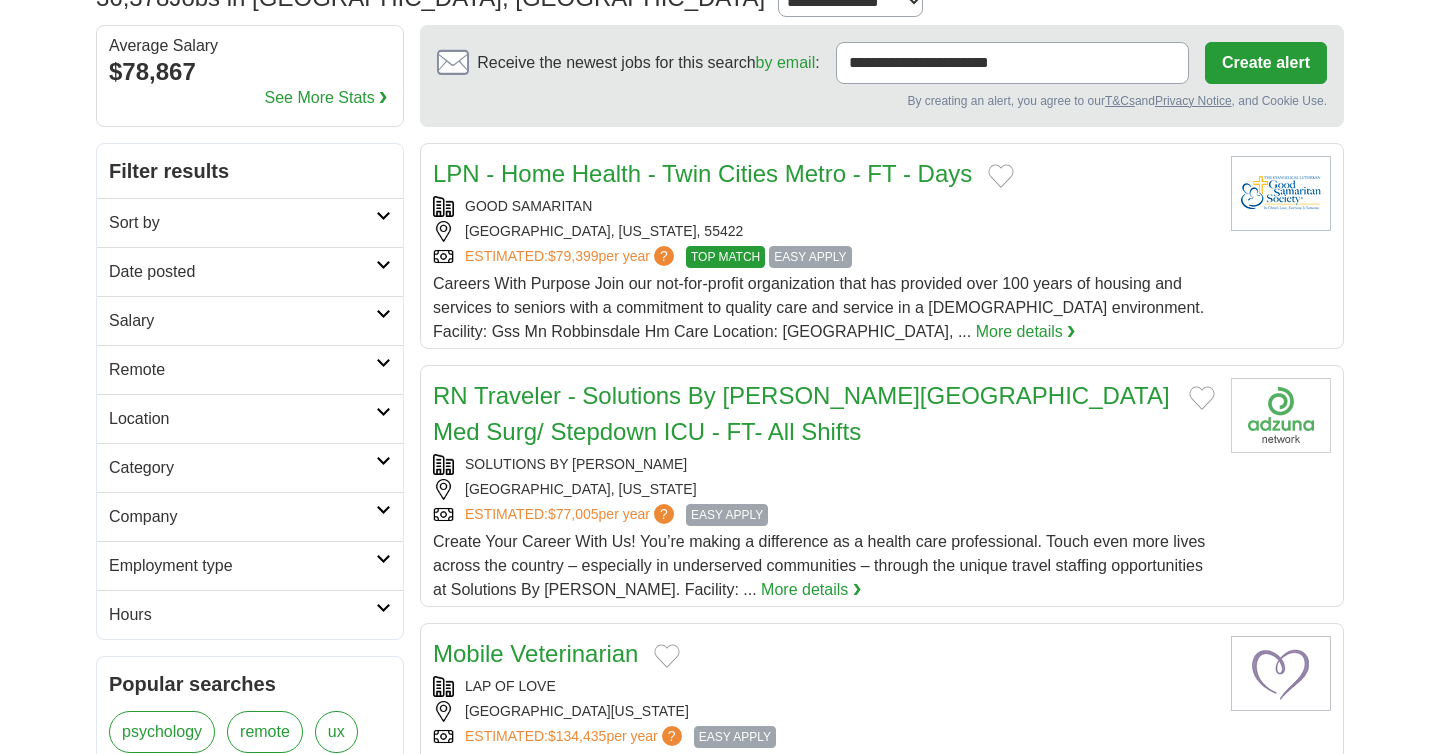 click on "Remote" at bounding box center (242, 370) 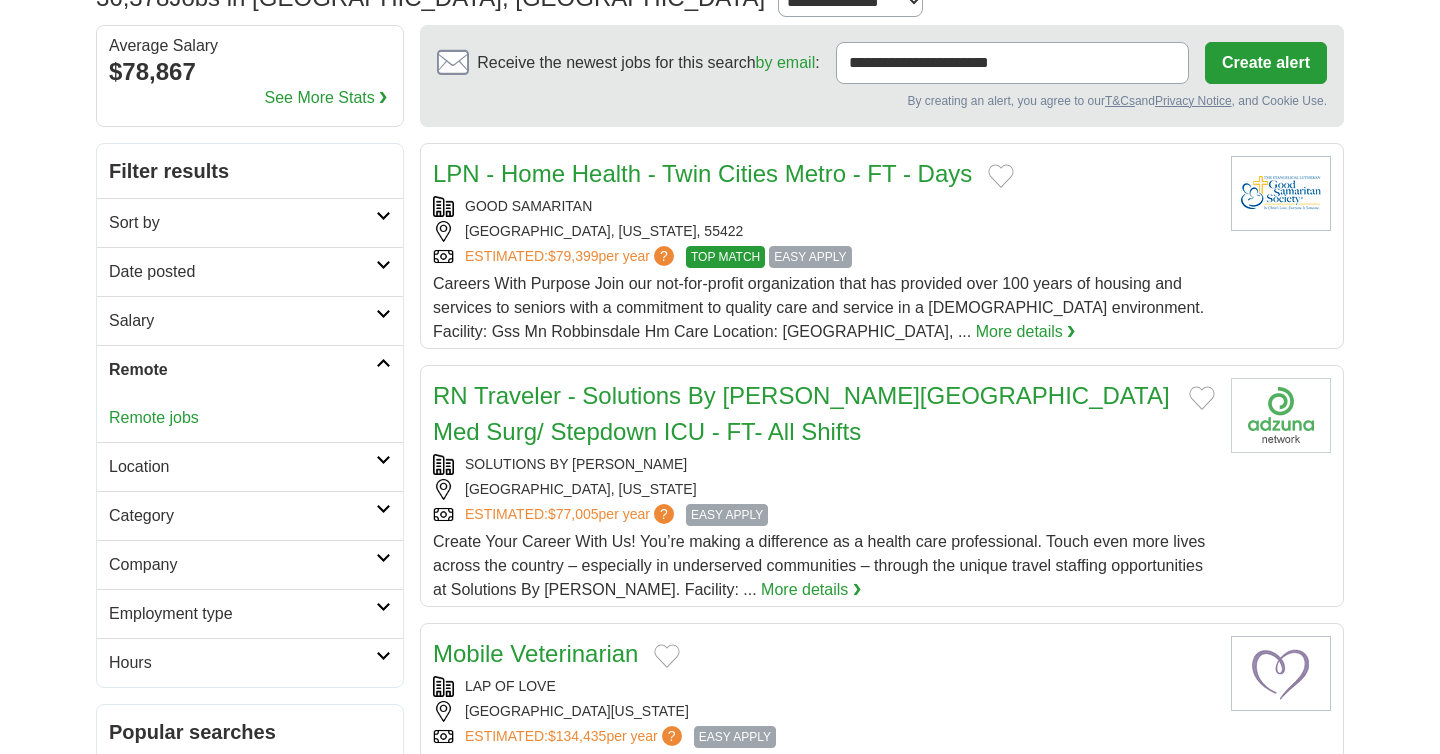 click on "Remote" at bounding box center (242, 370) 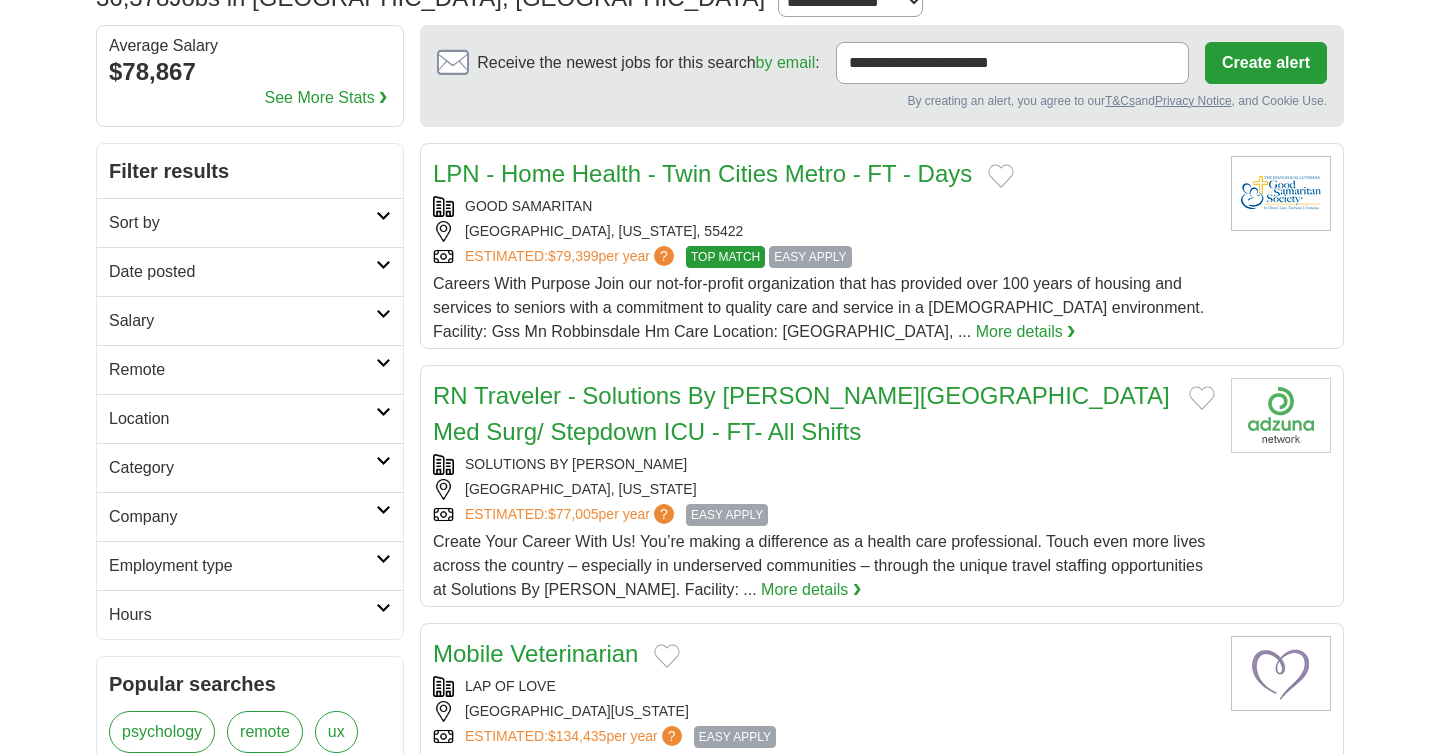 click on "Salary" at bounding box center [242, 321] 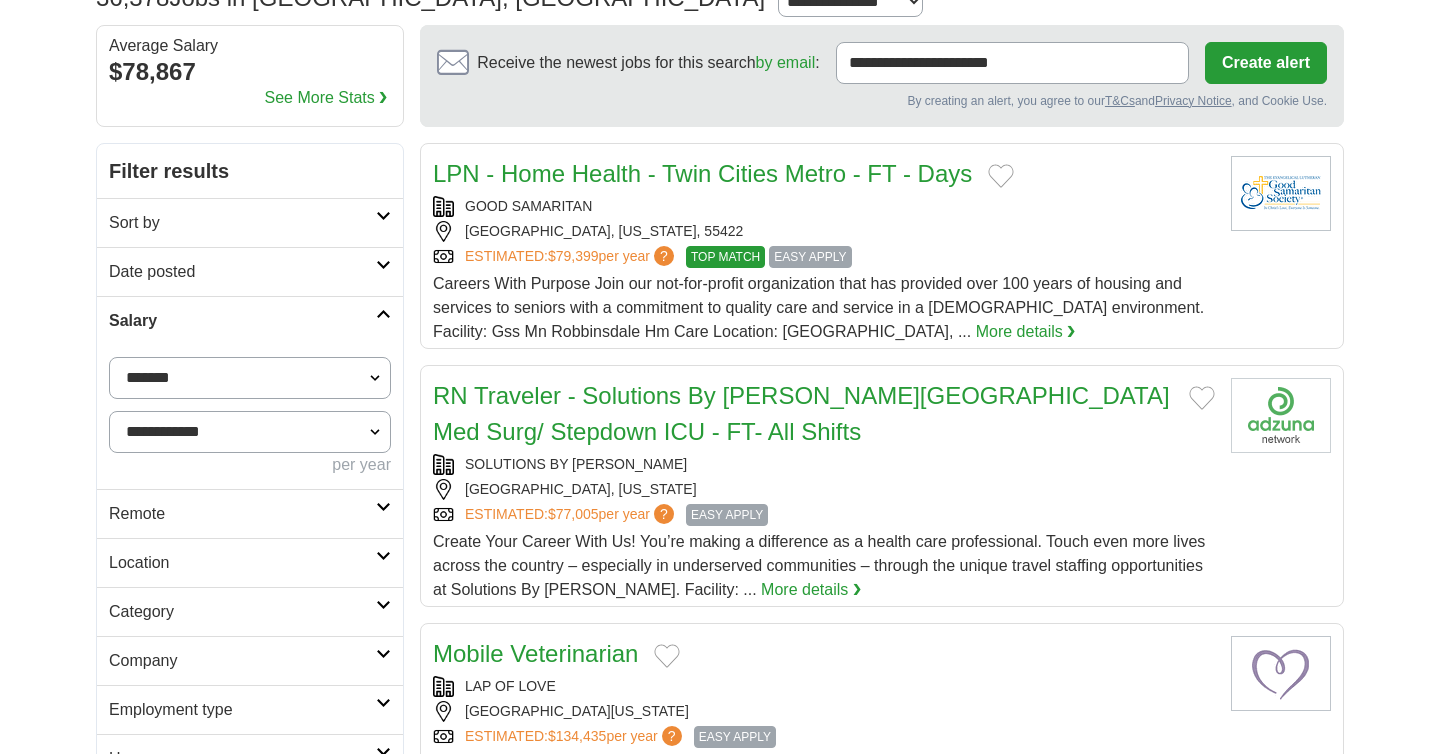 click on "**********" at bounding box center [250, 432] 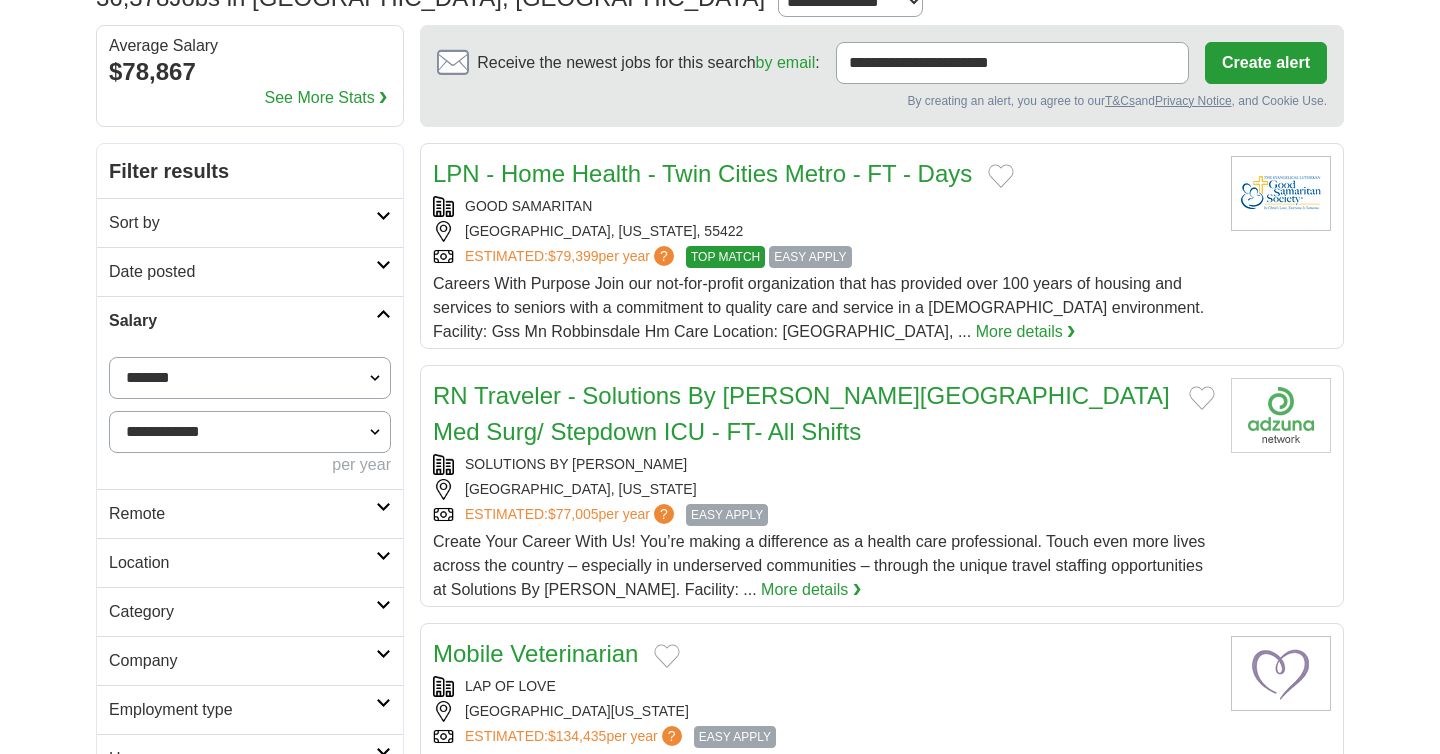 select on "*****" 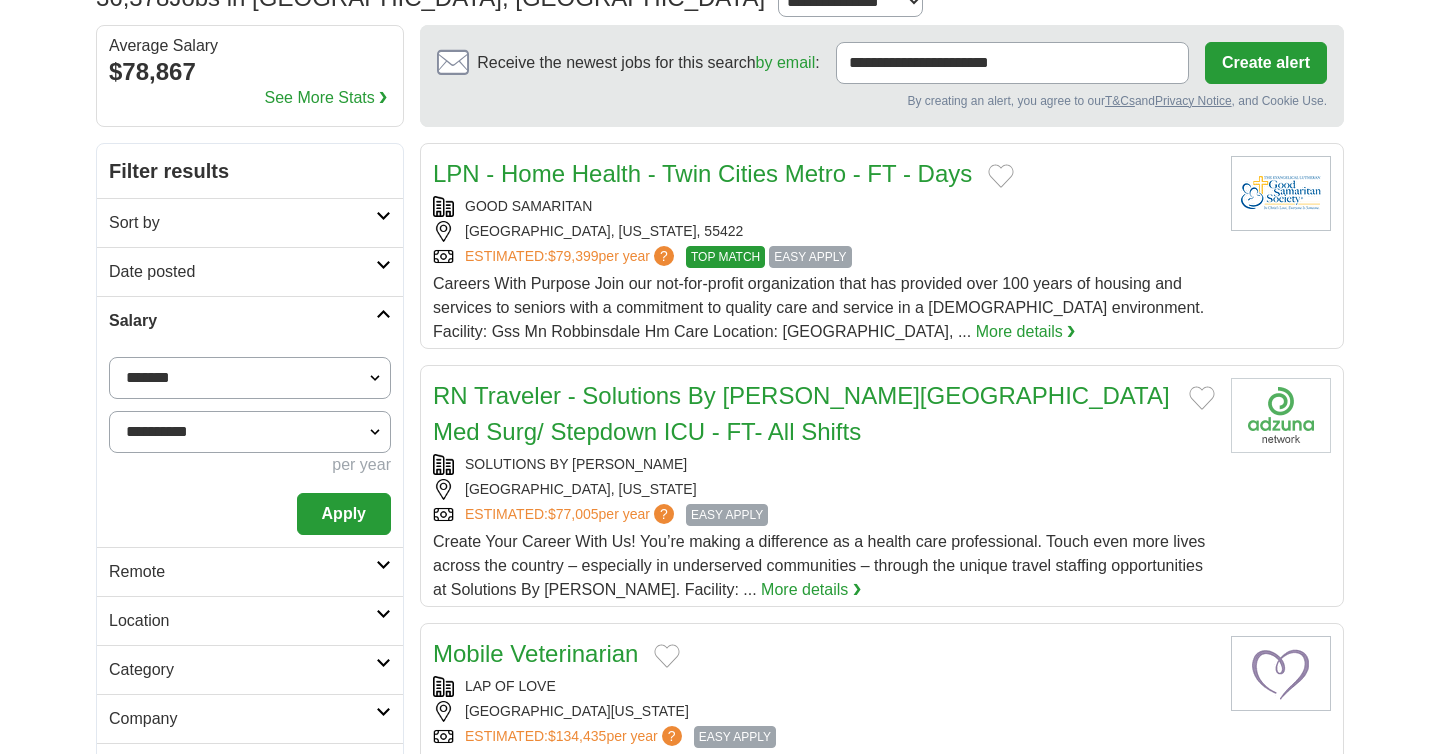 click on "**********" at bounding box center (250, 378) 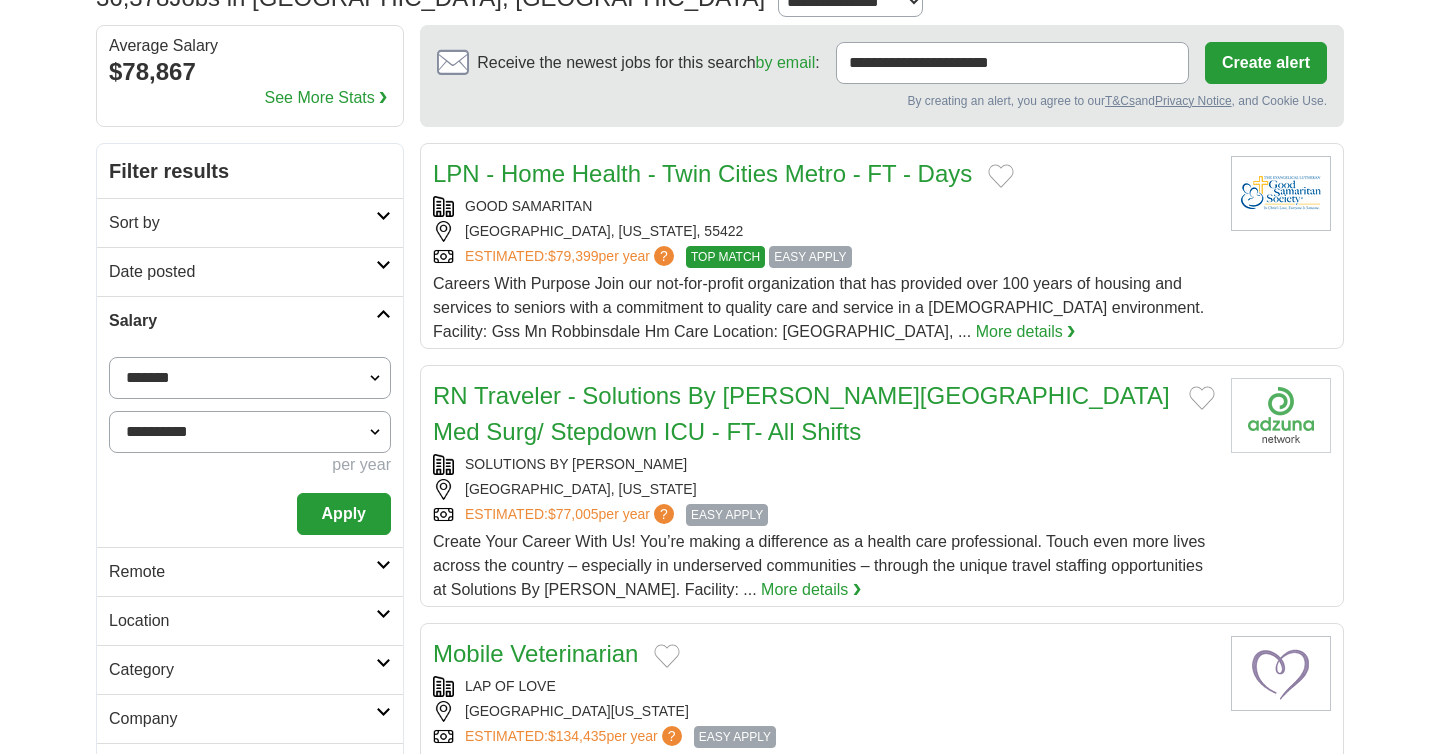 select on "*****" 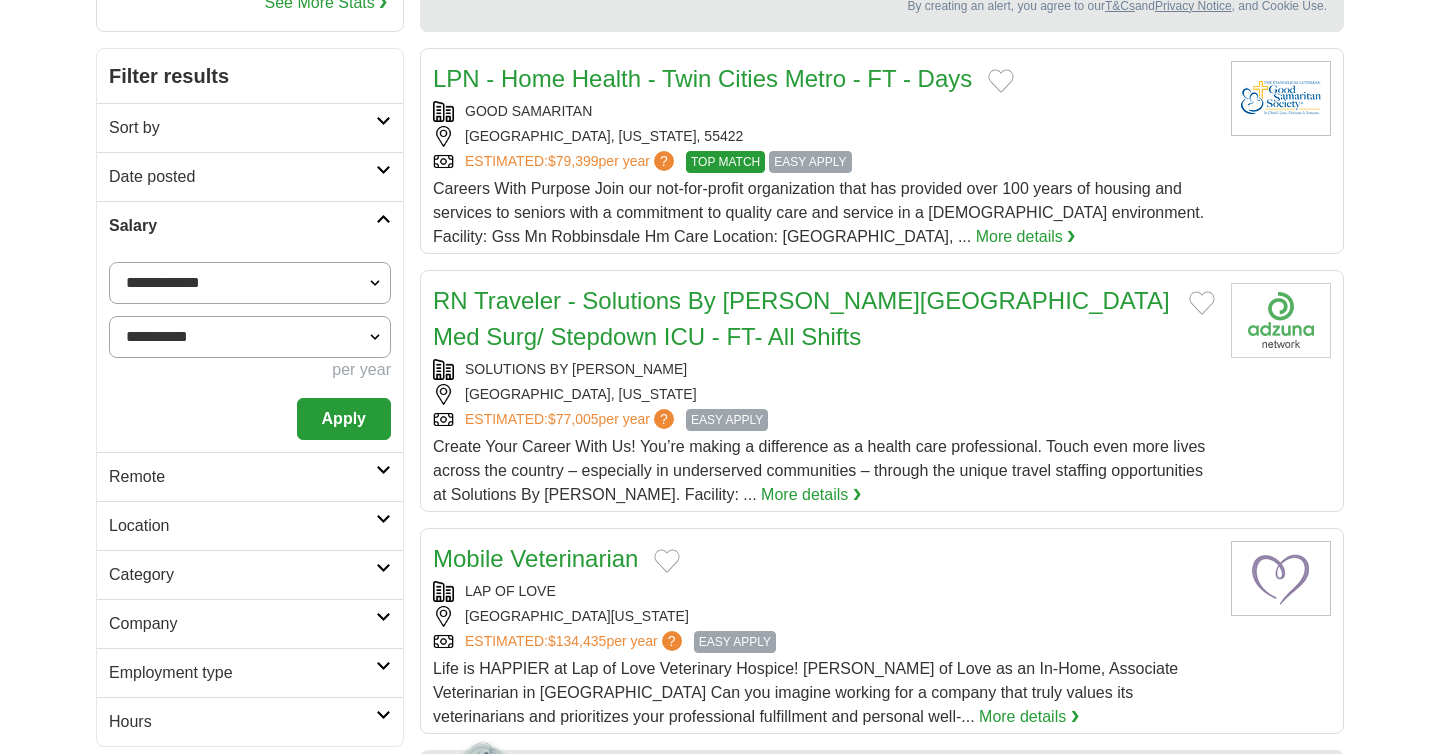 scroll, scrollTop: 262, scrollLeft: 0, axis: vertical 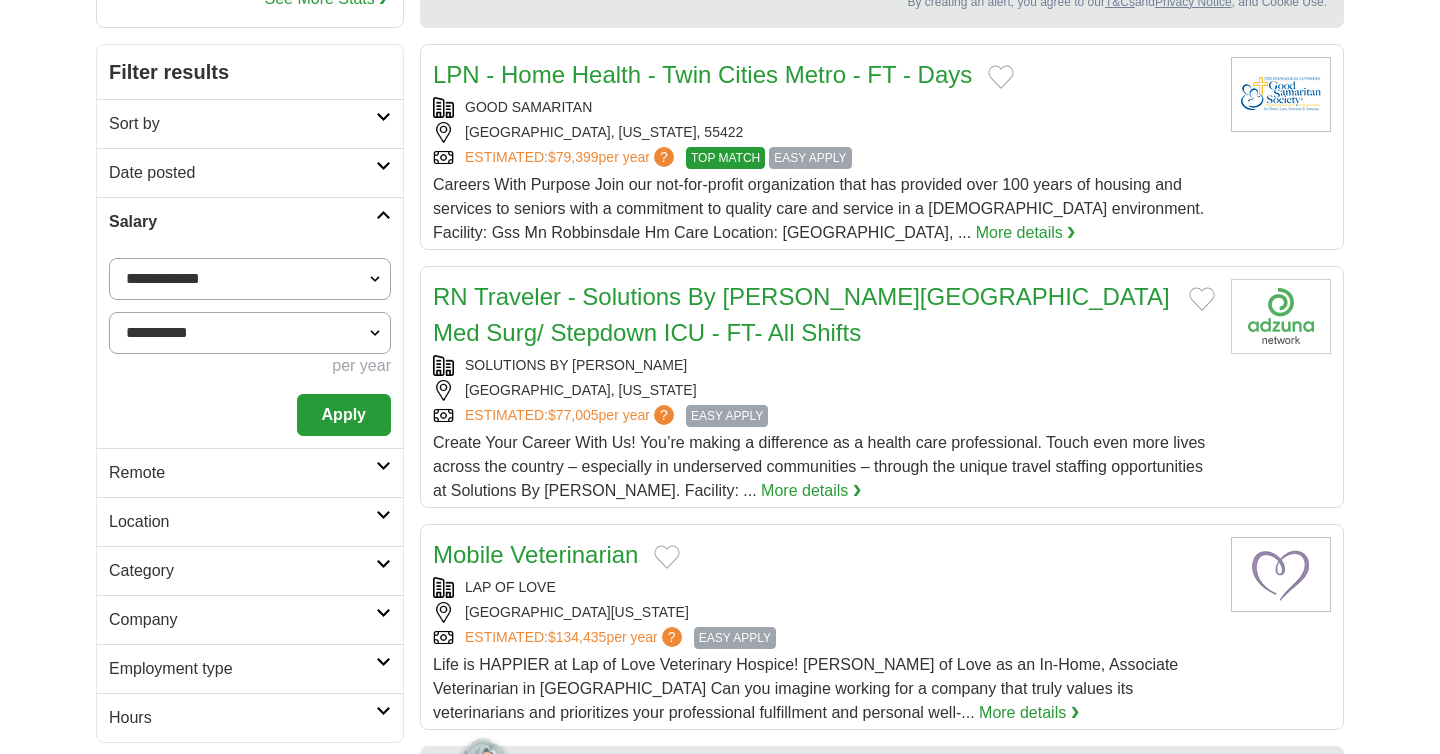 click on "Remote" at bounding box center (242, 473) 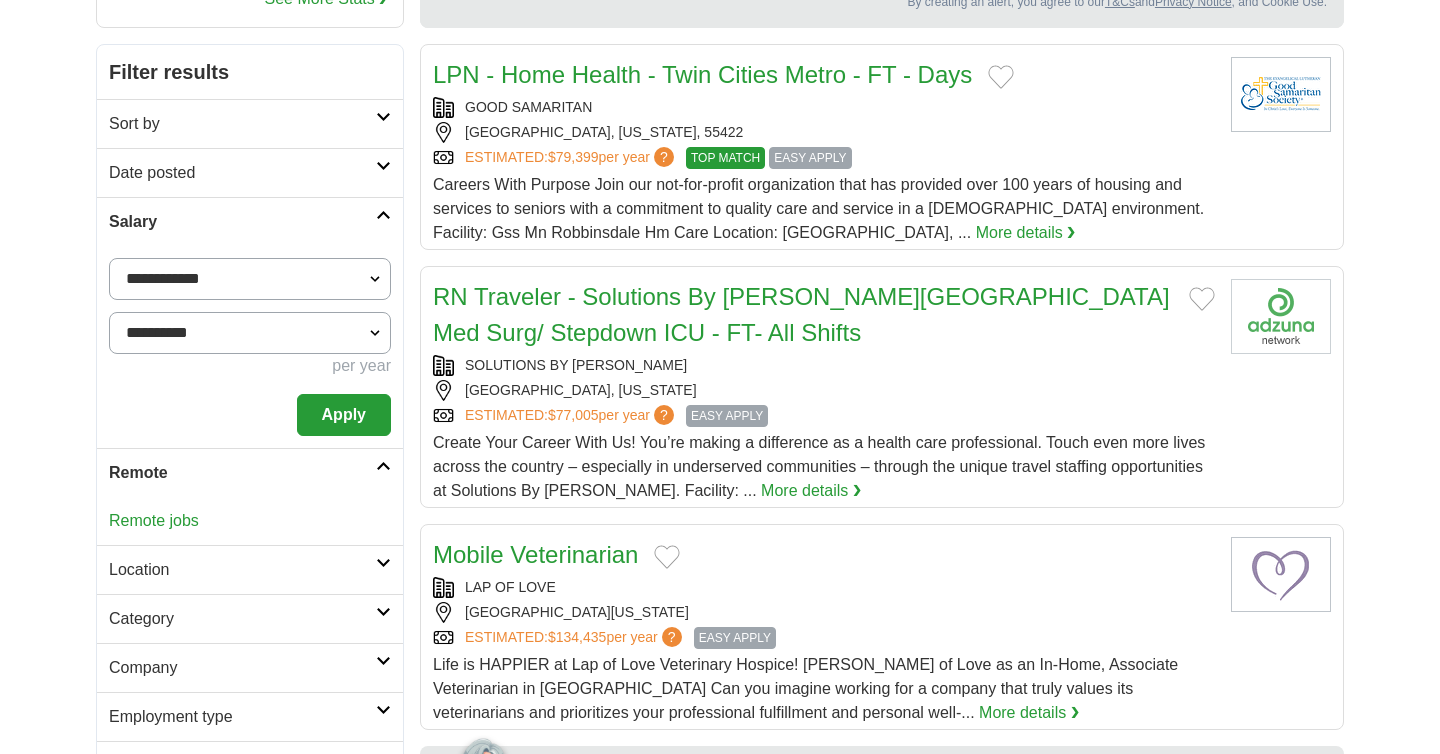 click on "Remote" at bounding box center [242, 473] 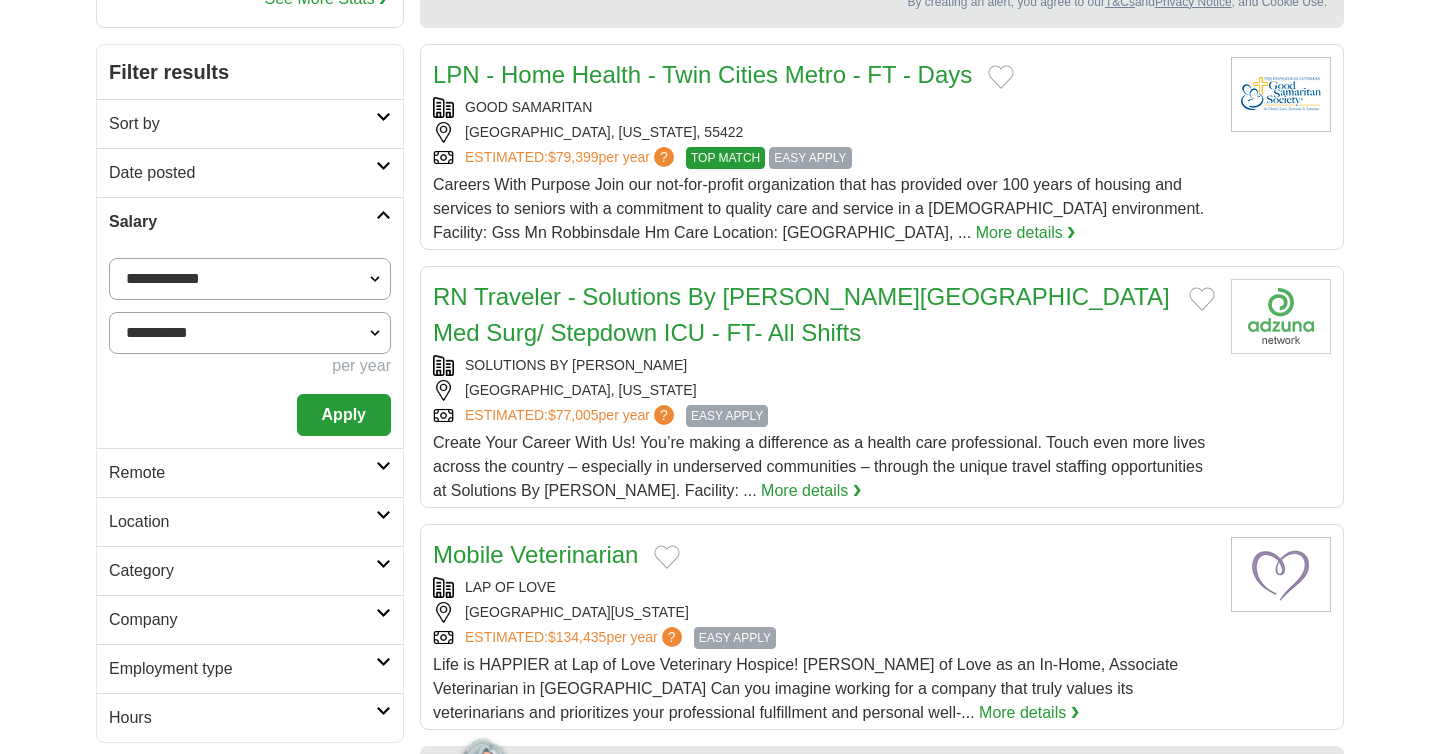click on "Location" at bounding box center (250, 521) 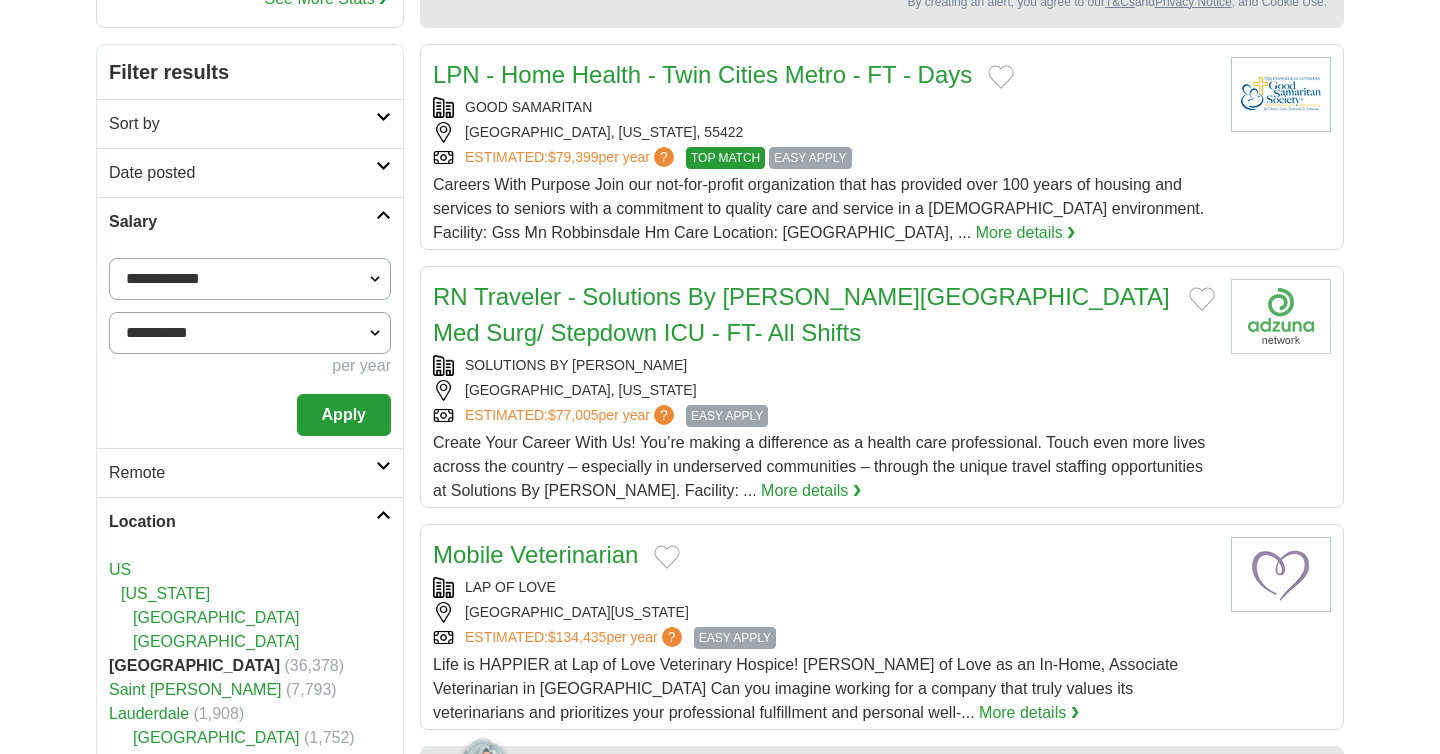 click on "Location" at bounding box center [250, 521] 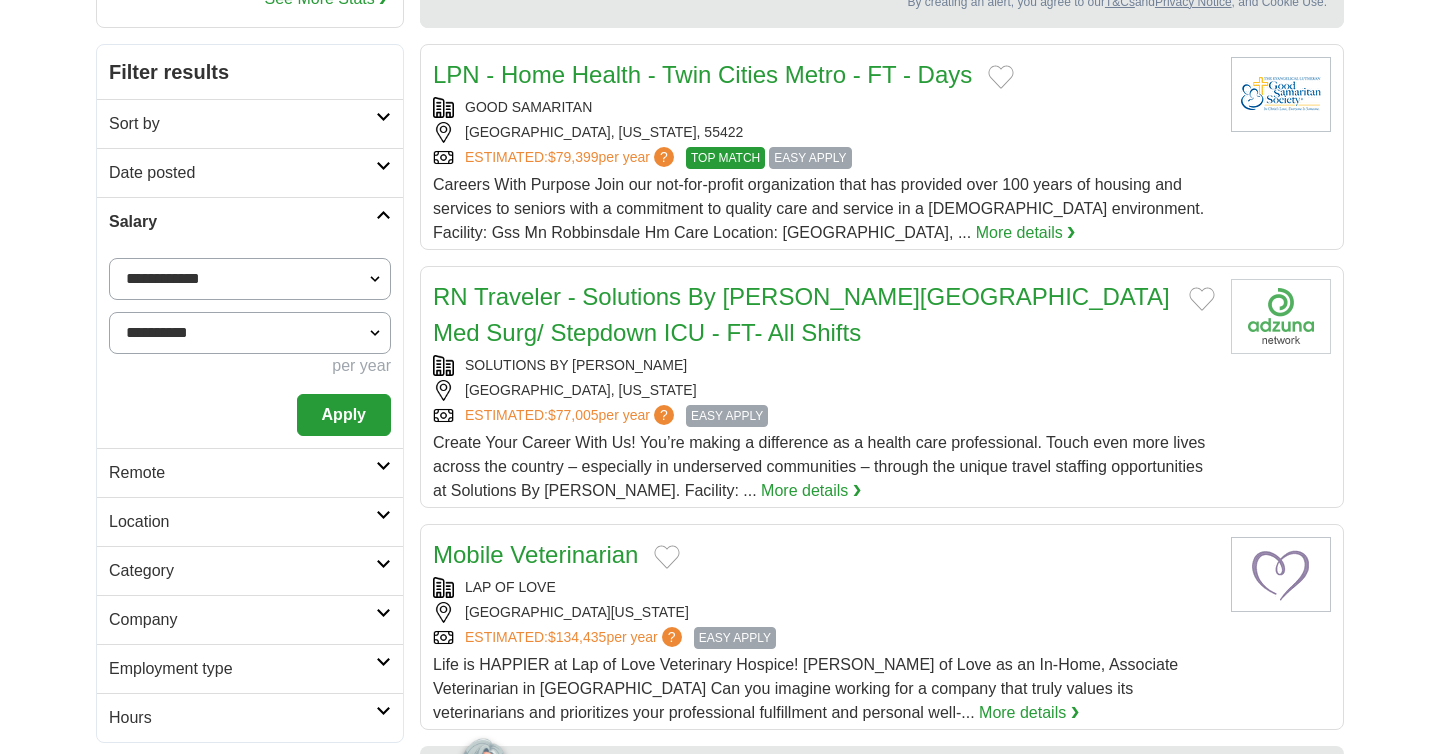 click on "Location" at bounding box center (250, 521) 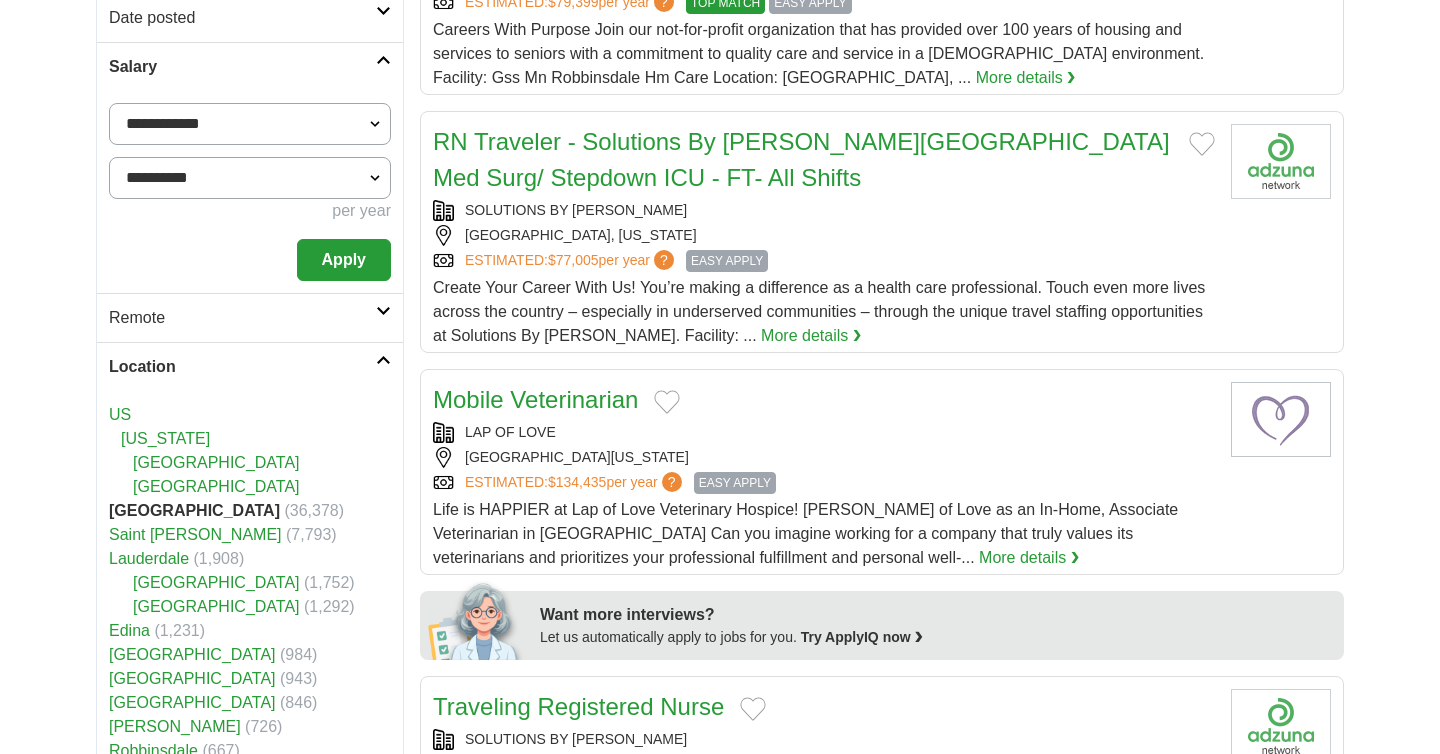 scroll, scrollTop: 422, scrollLeft: 0, axis: vertical 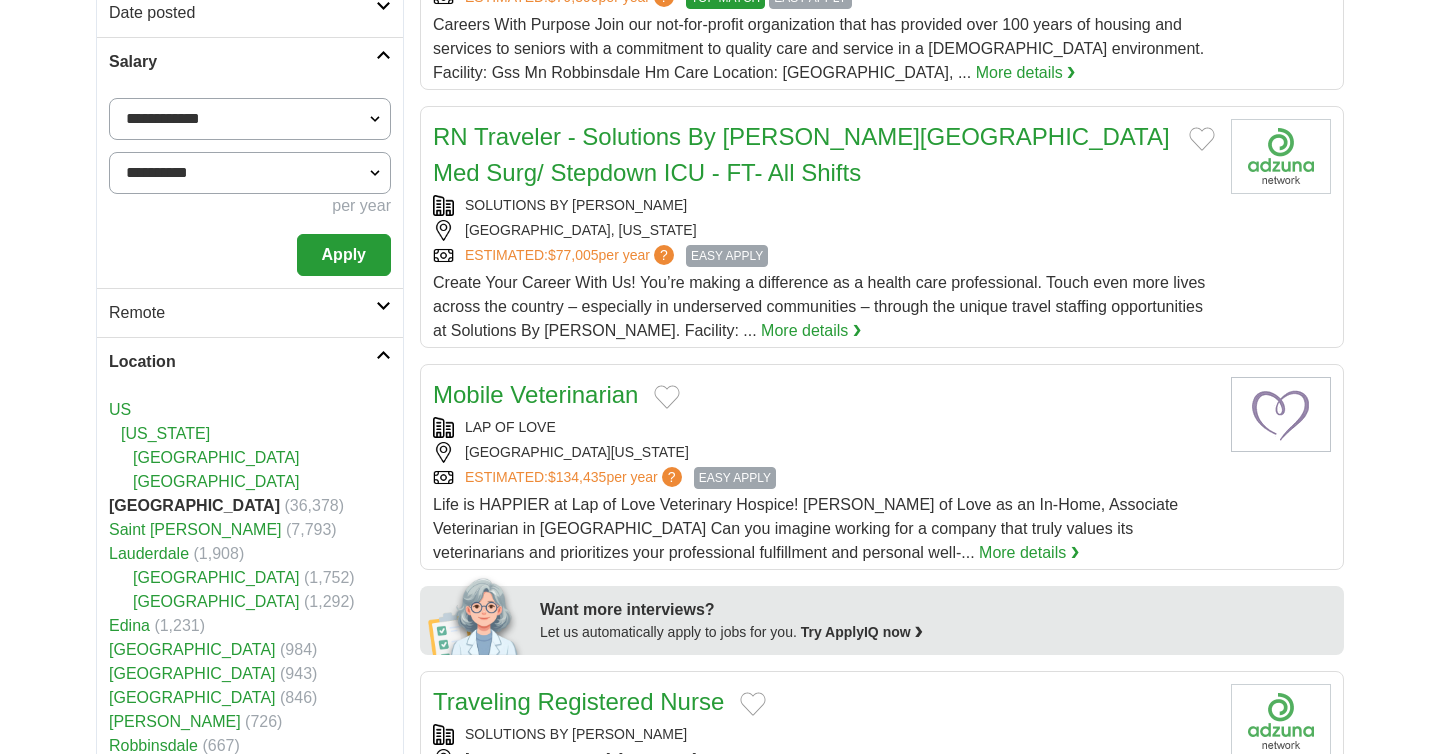 click on "Saint [PERSON_NAME]" at bounding box center [195, 529] 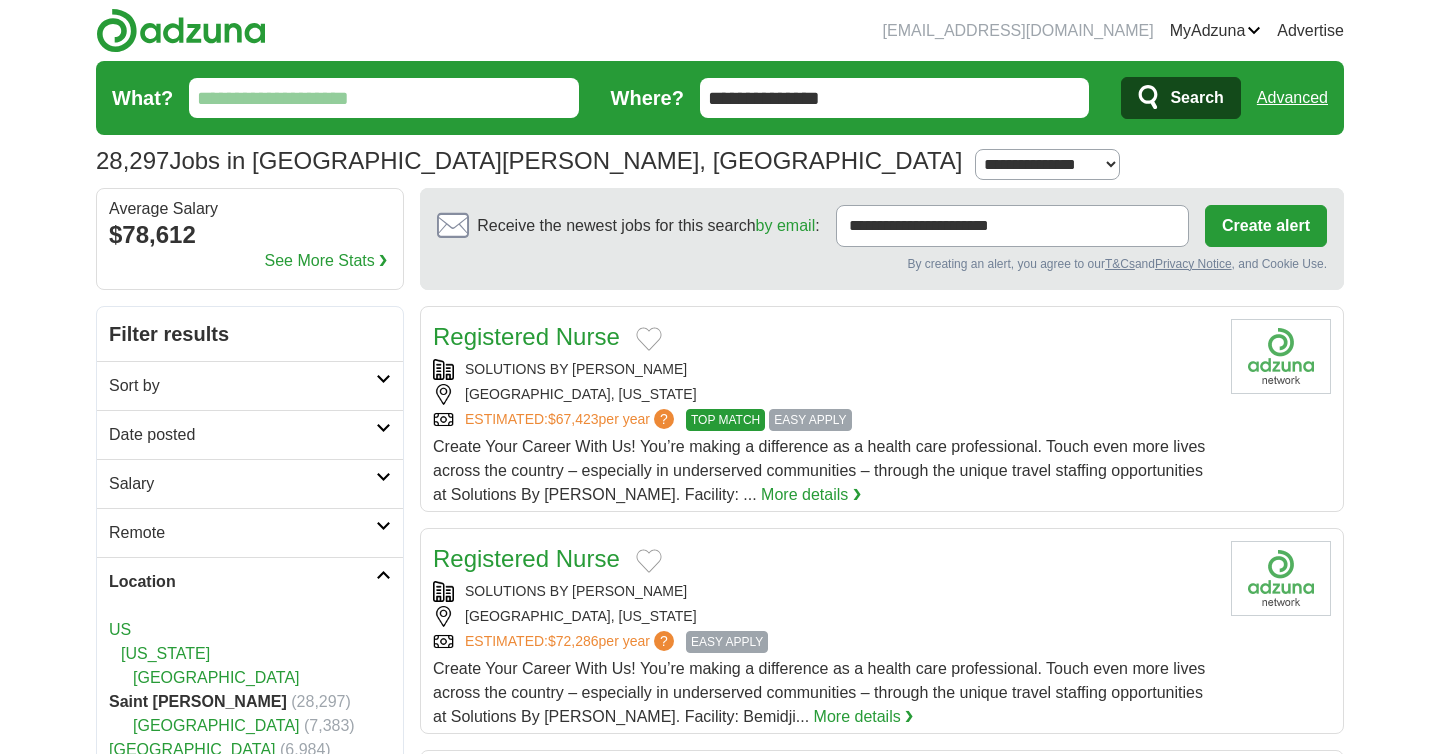 scroll, scrollTop: 0, scrollLeft: 0, axis: both 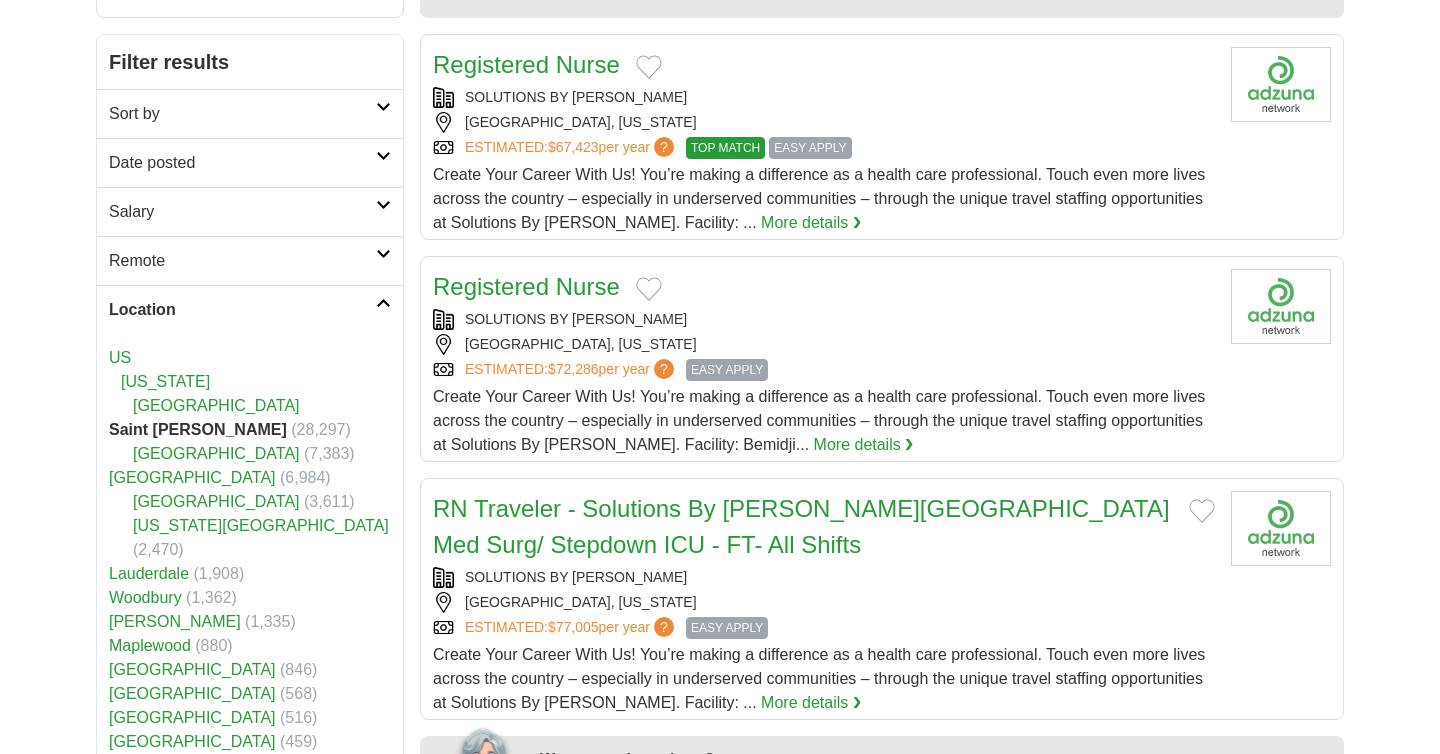 click on "[GEOGRAPHIC_DATA]" at bounding box center (192, 477) 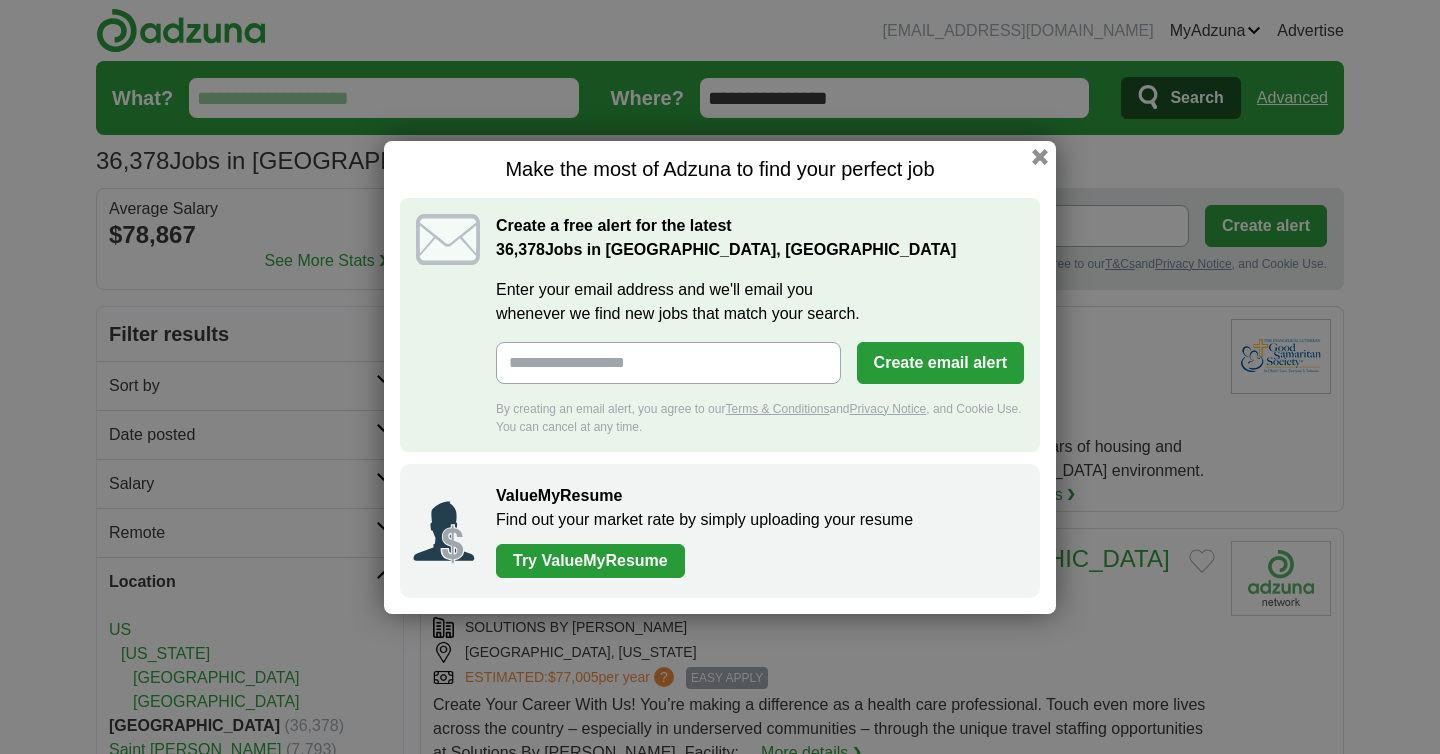 scroll, scrollTop: 0, scrollLeft: 0, axis: both 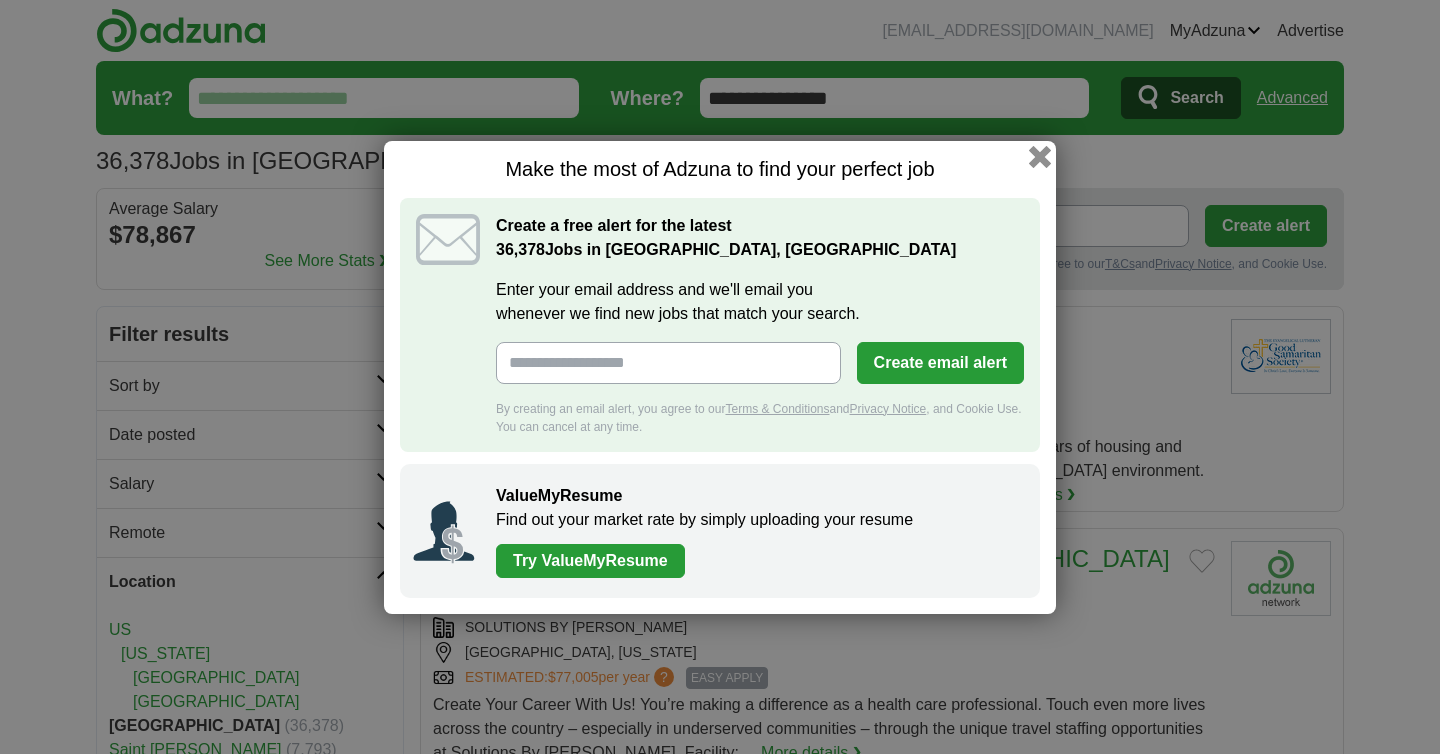 click at bounding box center [1040, 156] 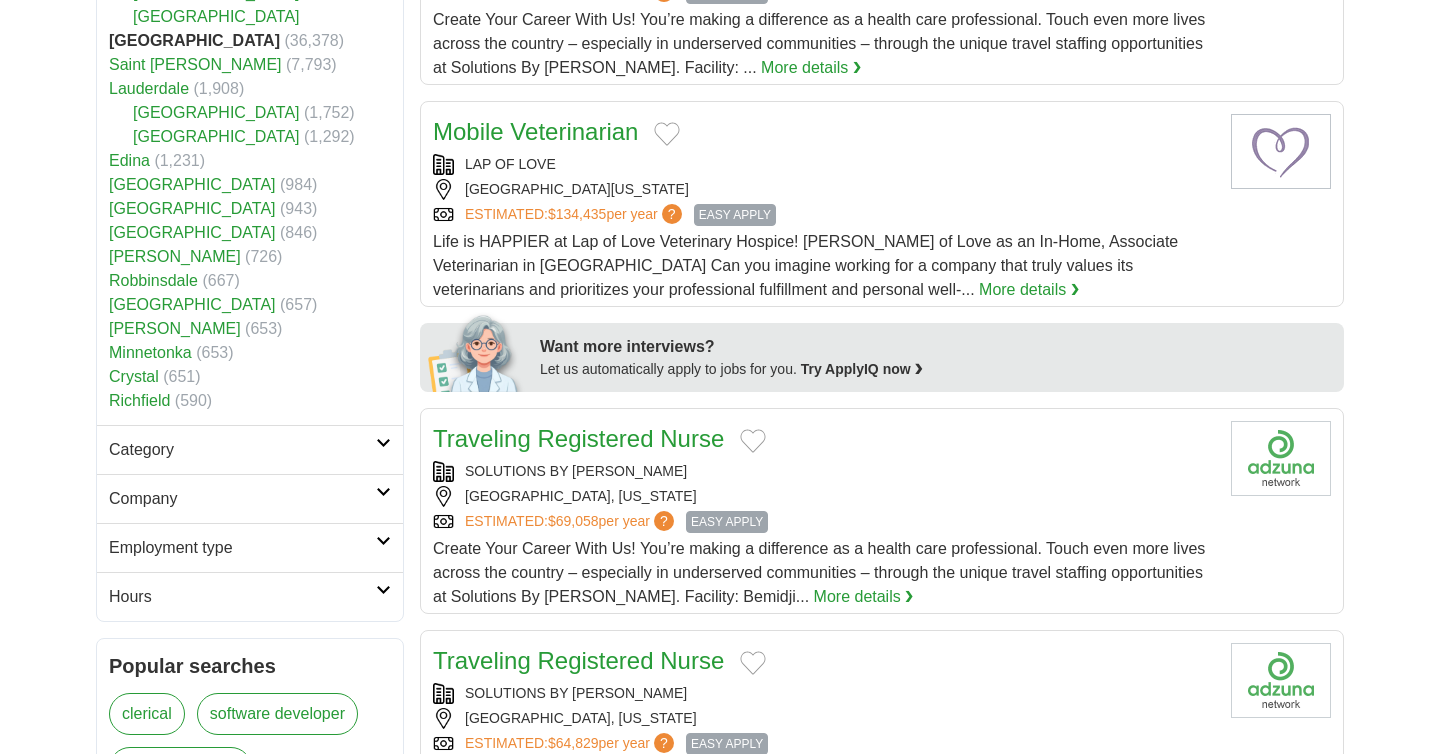 scroll, scrollTop: 671, scrollLeft: 0, axis: vertical 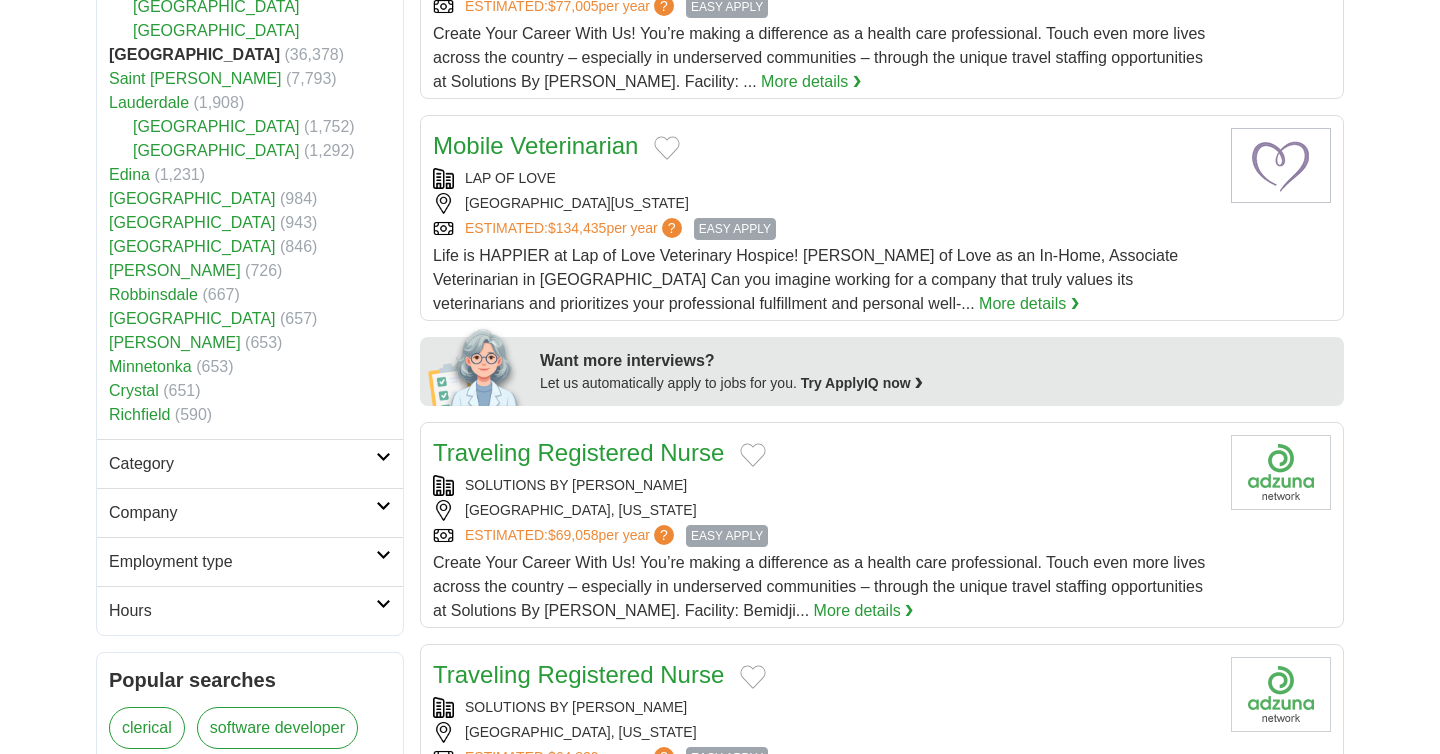 click on "Category" at bounding box center (242, 464) 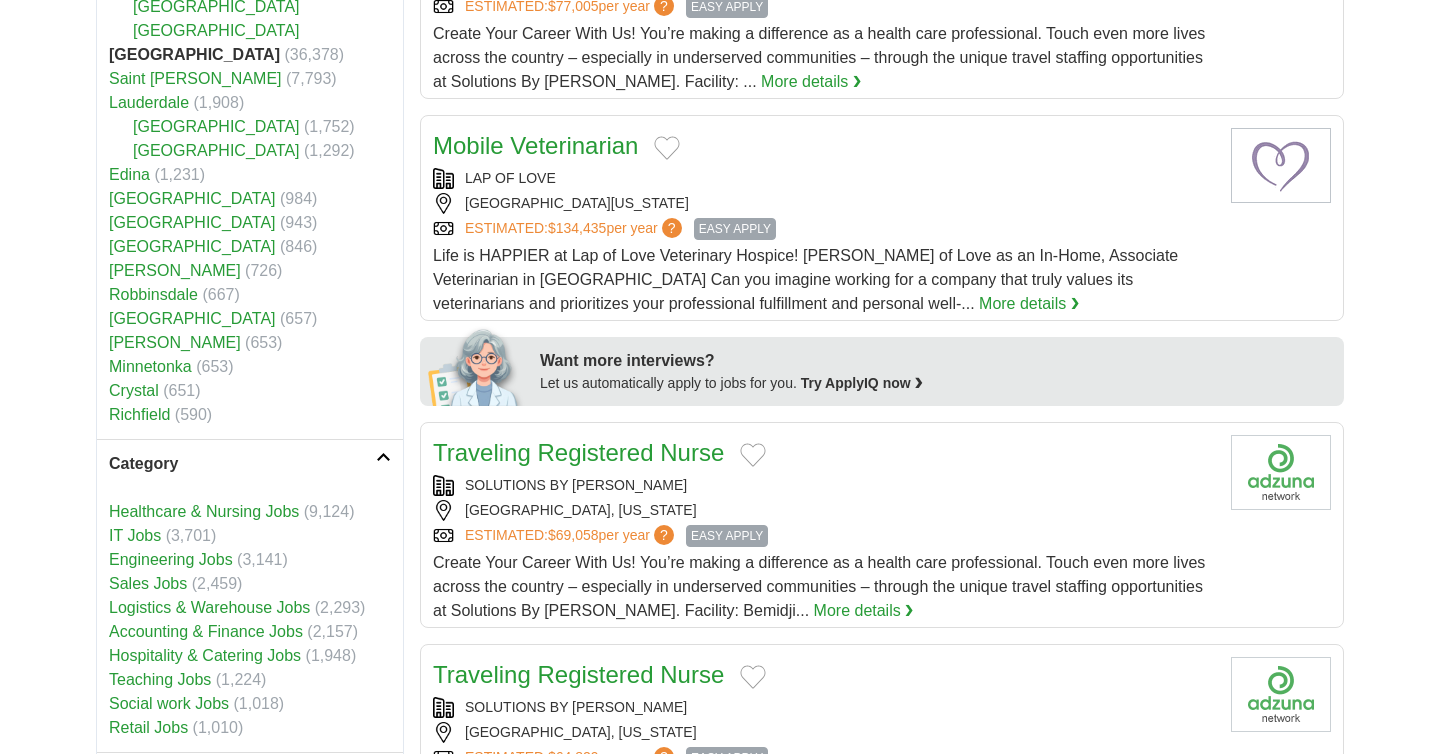 click on "Category" at bounding box center (242, 464) 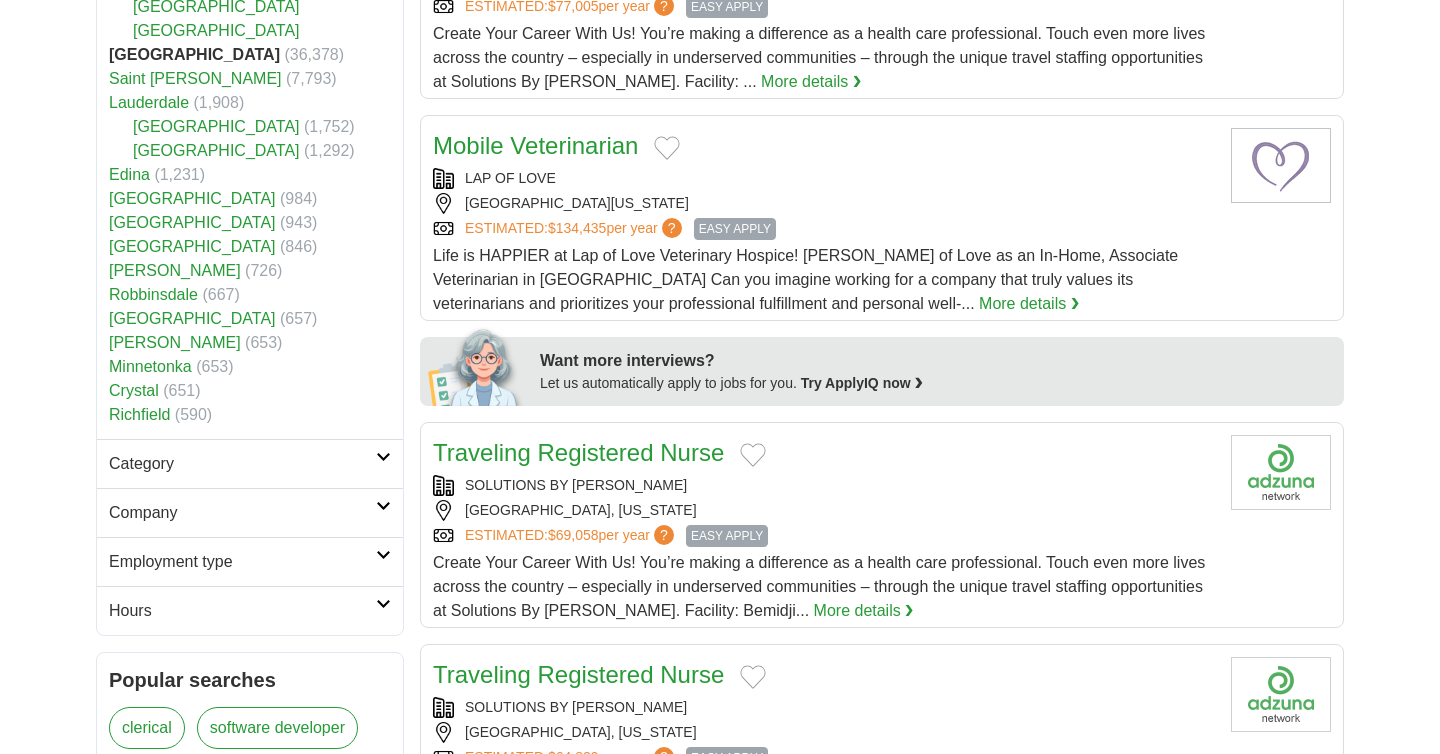 click on "Category" at bounding box center (242, 464) 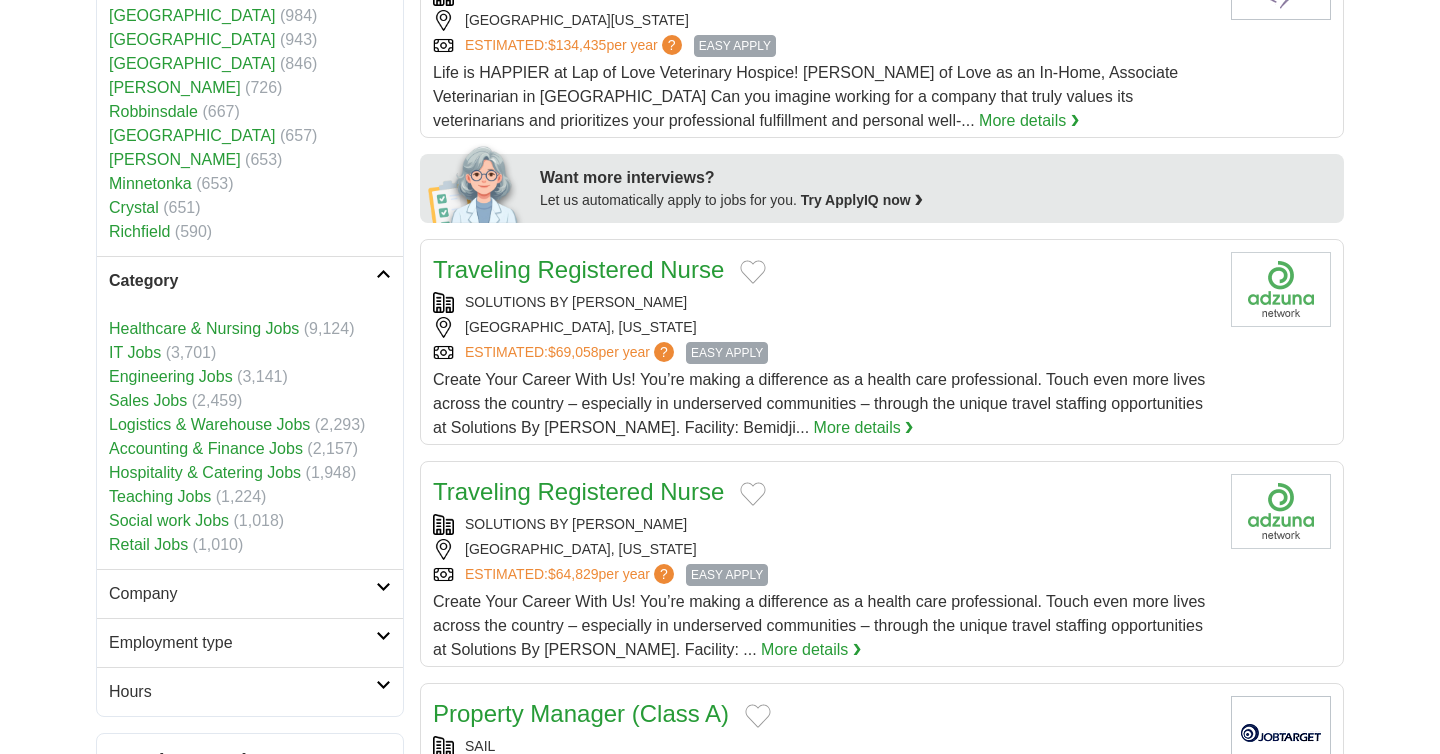 scroll, scrollTop: 861, scrollLeft: 0, axis: vertical 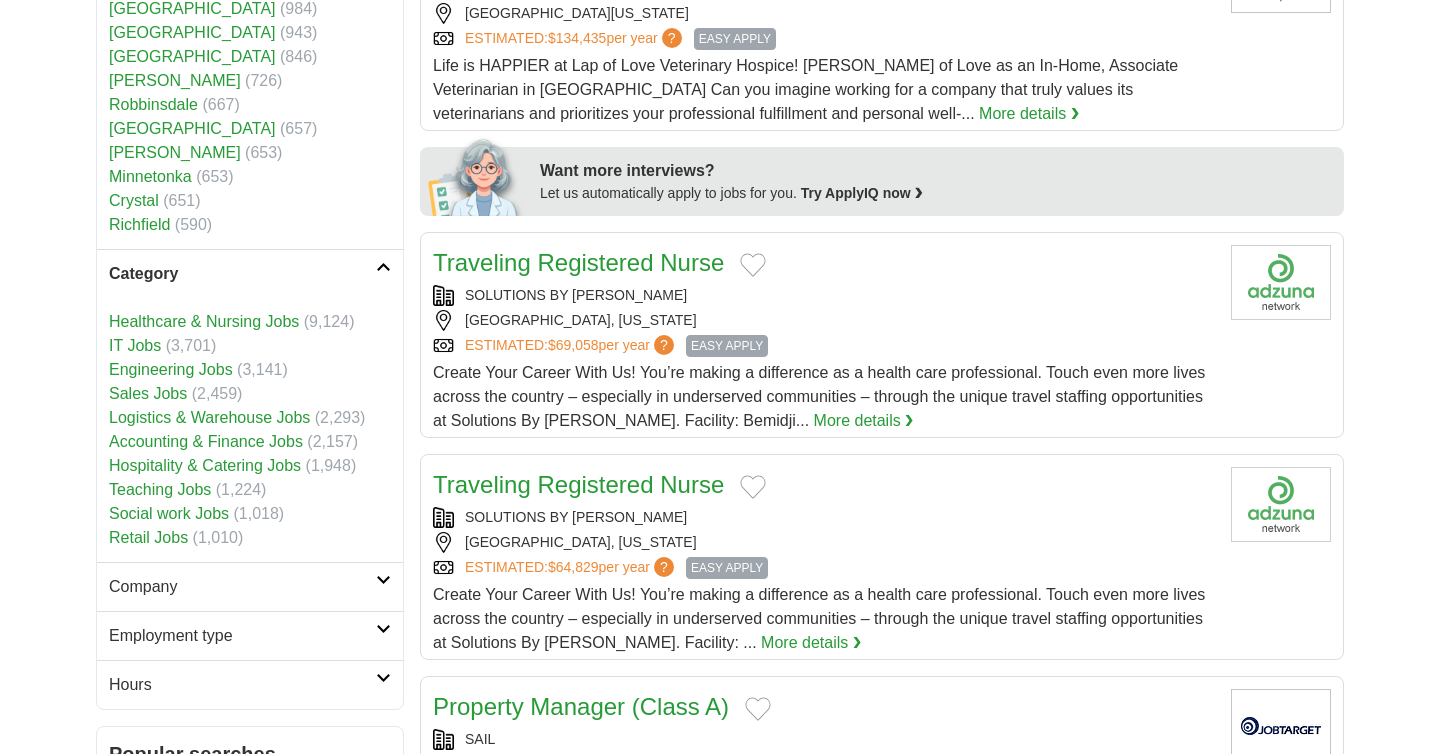 click on "Category" at bounding box center [242, 274] 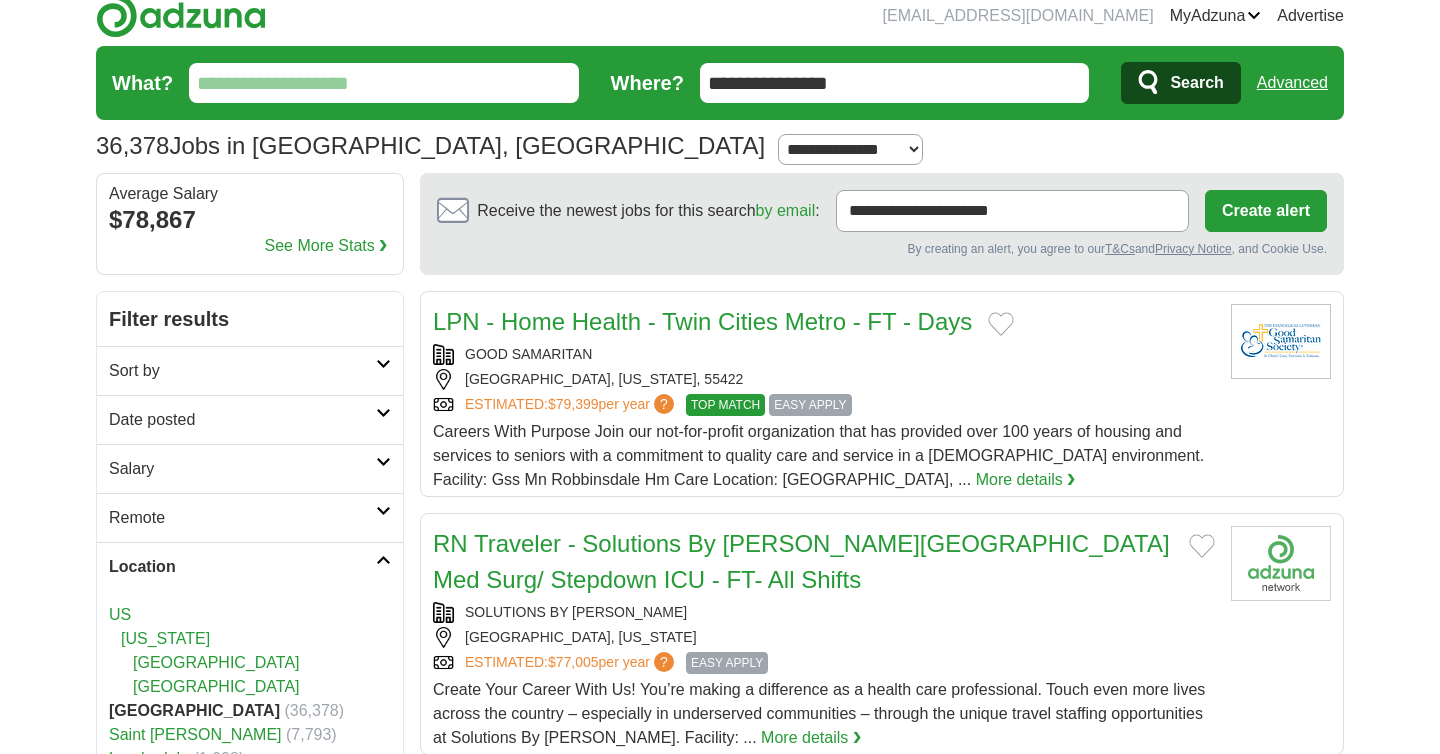 scroll, scrollTop: 0, scrollLeft: 0, axis: both 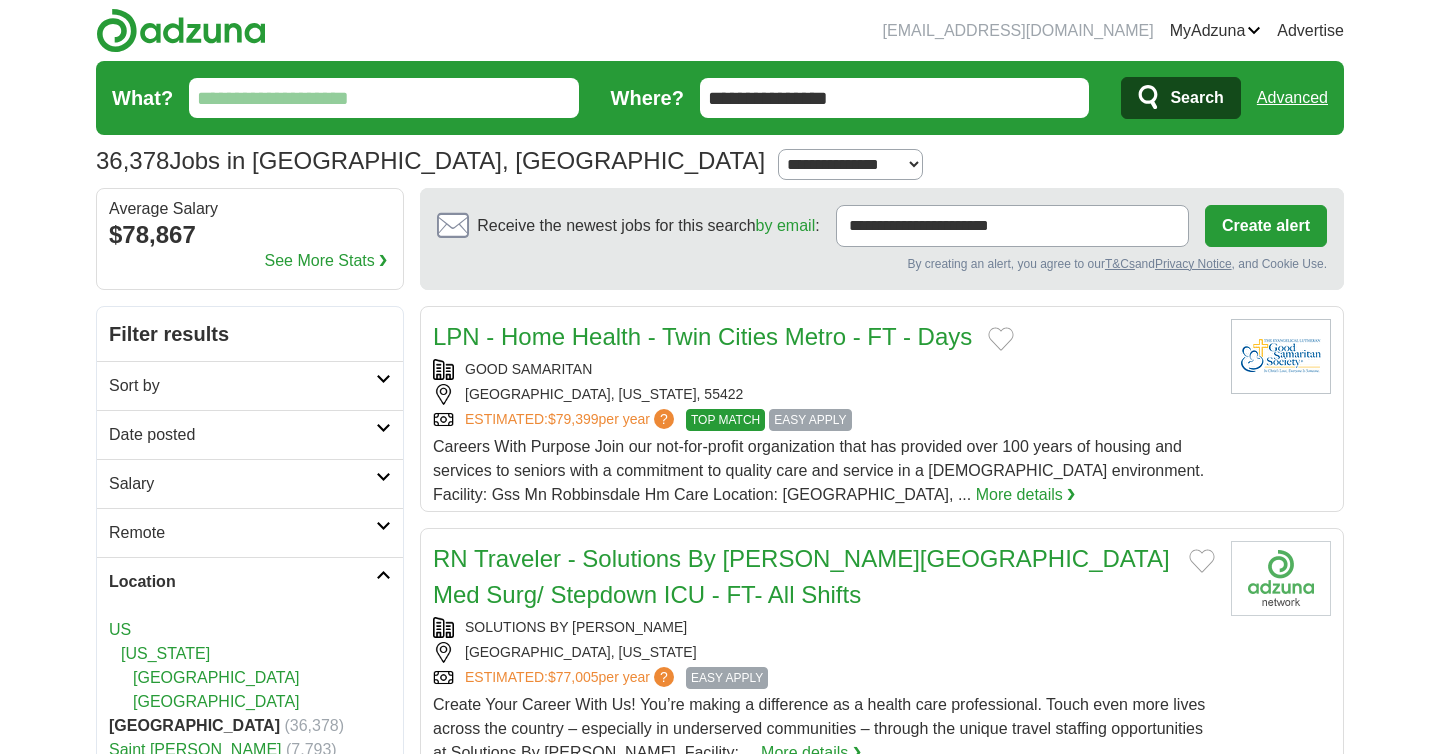 click on "What?" at bounding box center (384, 98) 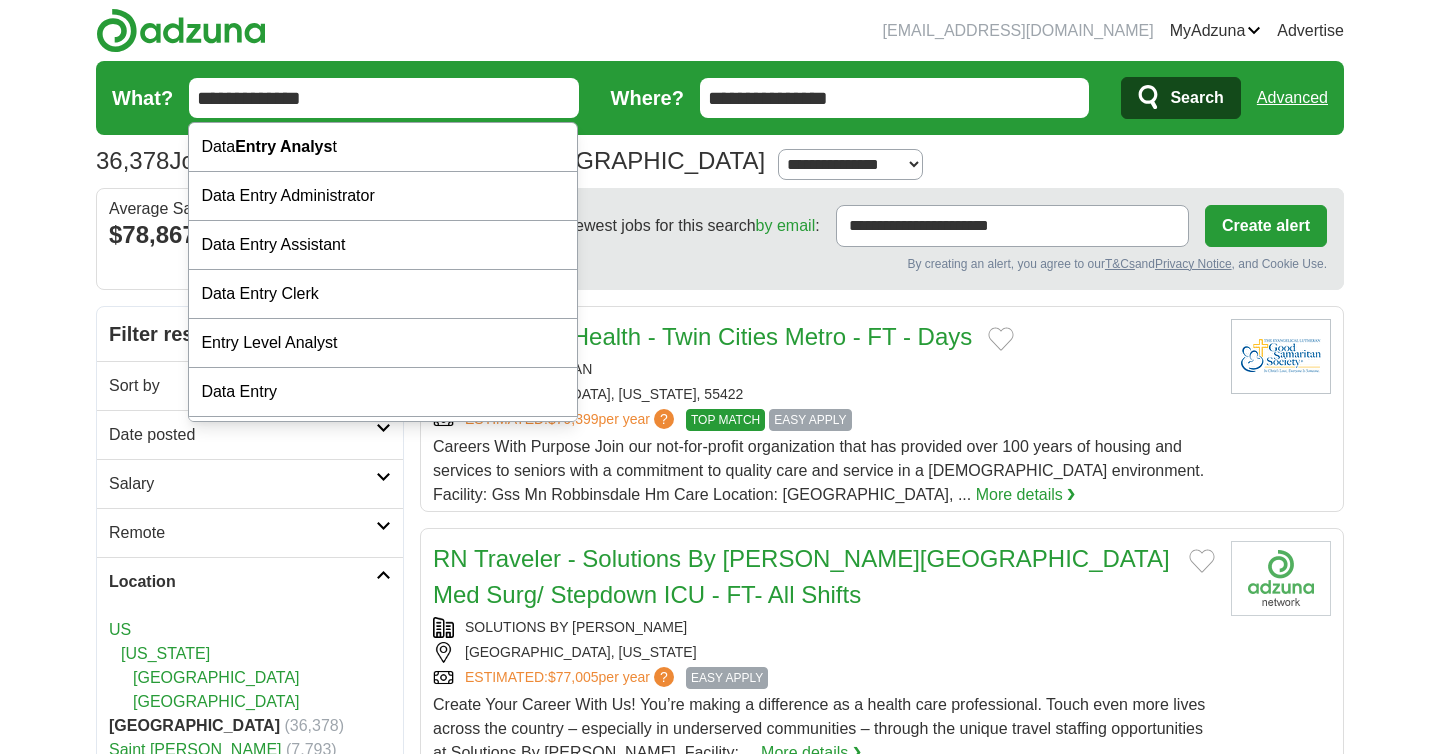 type on "**********" 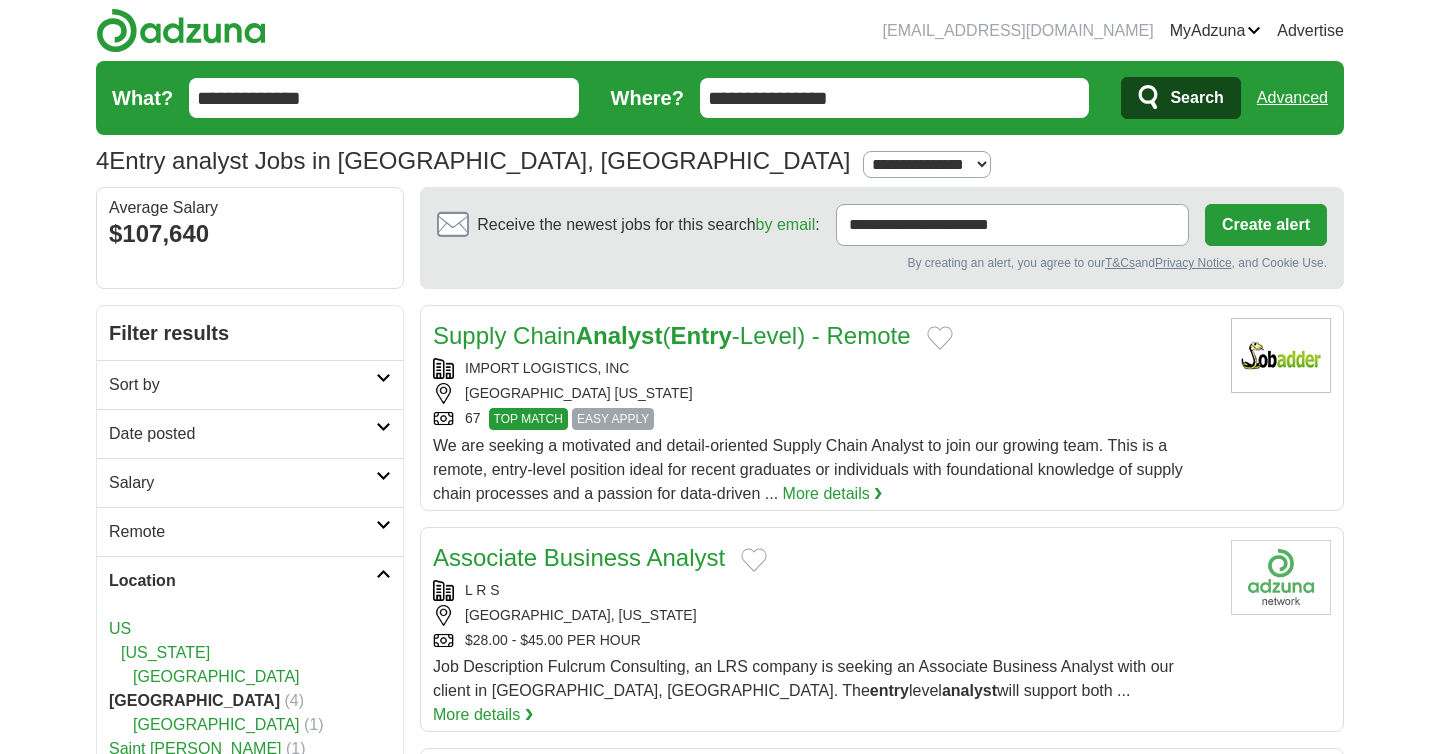 scroll, scrollTop: 0, scrollLeft: 0, axis: both 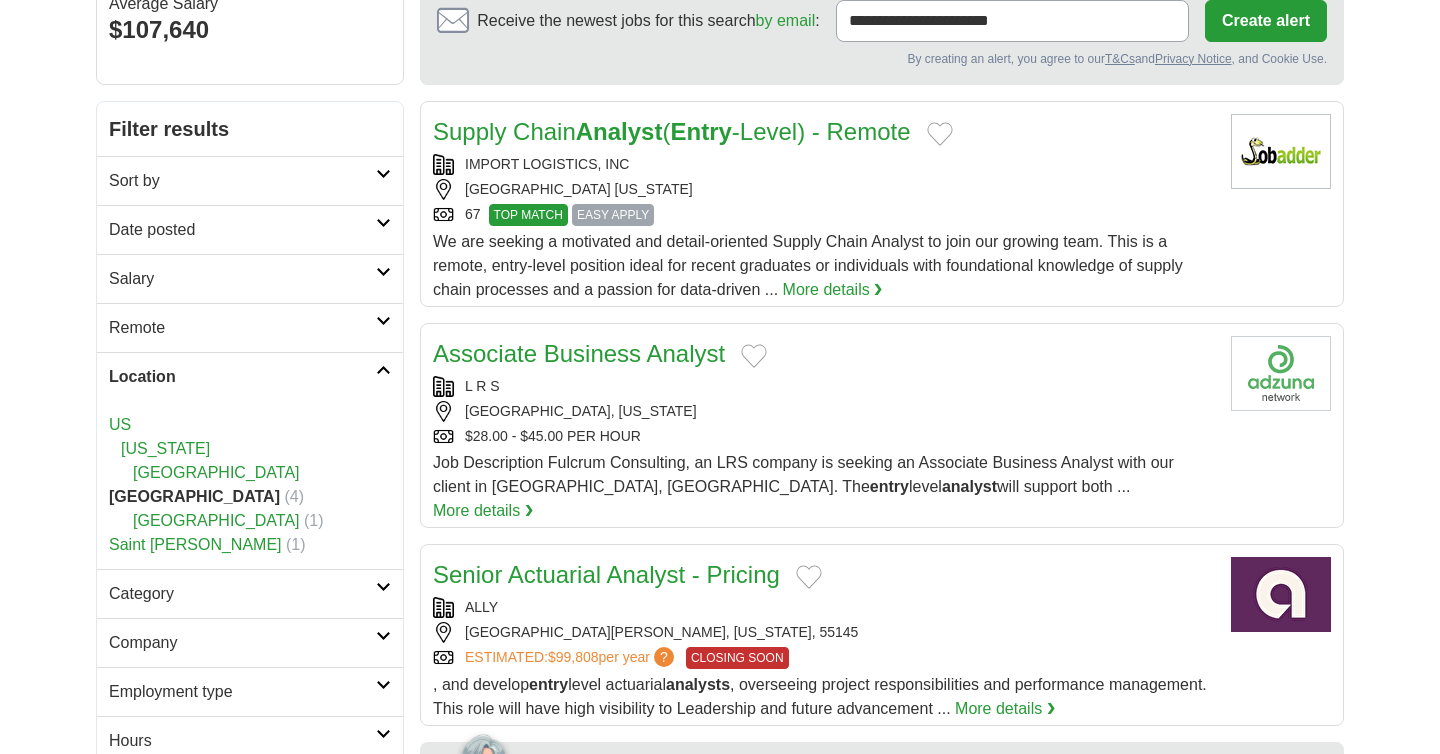click on "Supply Chain  Analyst  ( Entry -Level) - Remote
IMPORT LOGISTICS, INC
[GEOGRAPHIC_DATA] [US_STATE]
67
TOP MATCH EASY APPLY
TOP MATCH EASY APPLY
More details ❯" at bounding box center [882, 1256] 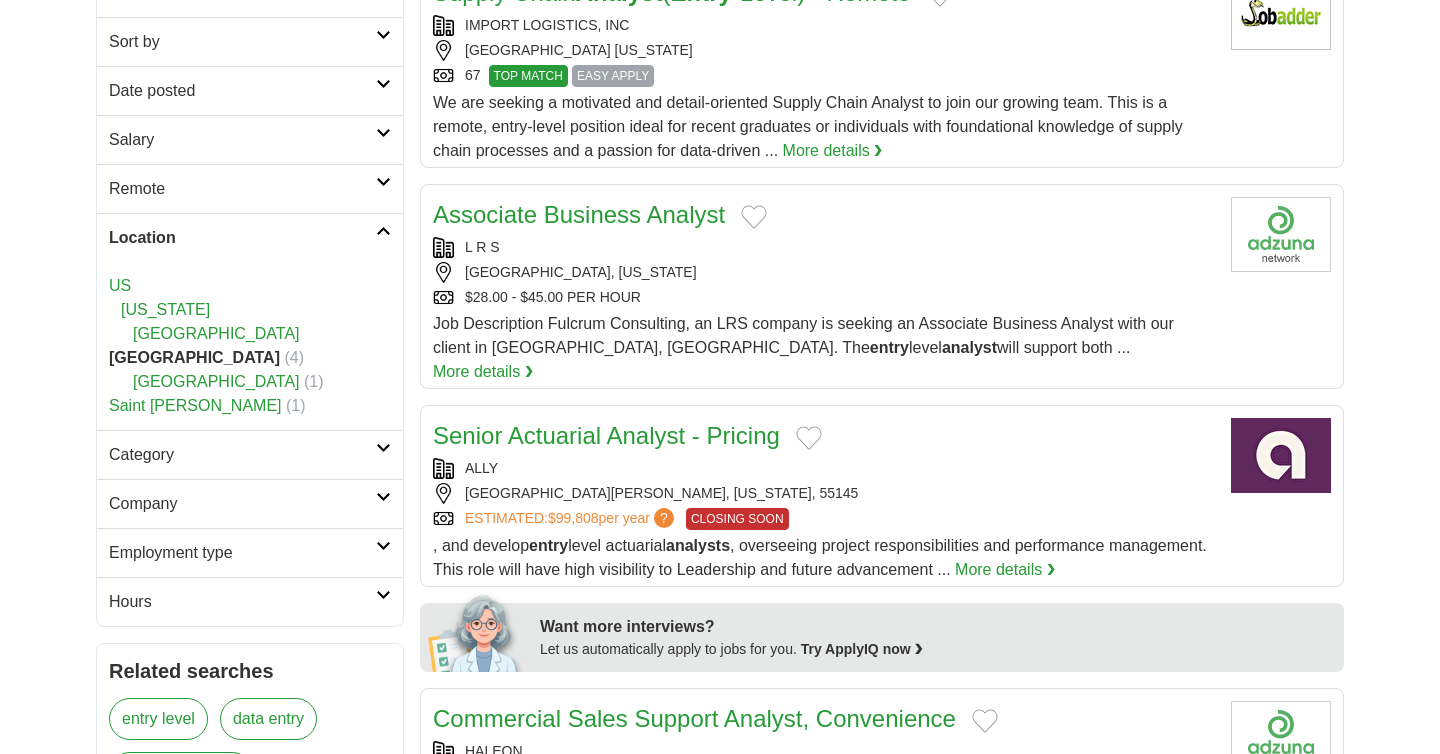 scroll, scrollTop: 450, scrollLeft: 0, axis: vertical 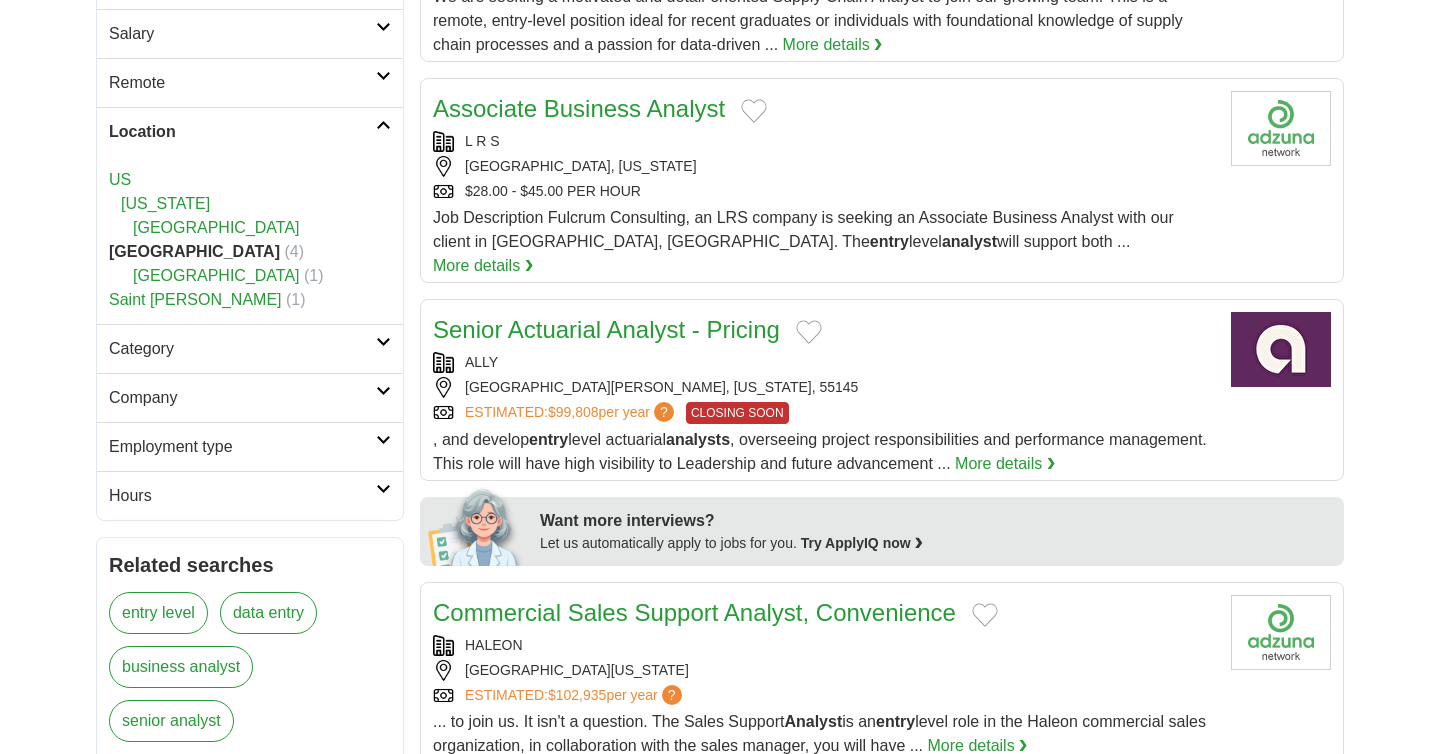 click on "**********" at bounding box center (720, 1011) 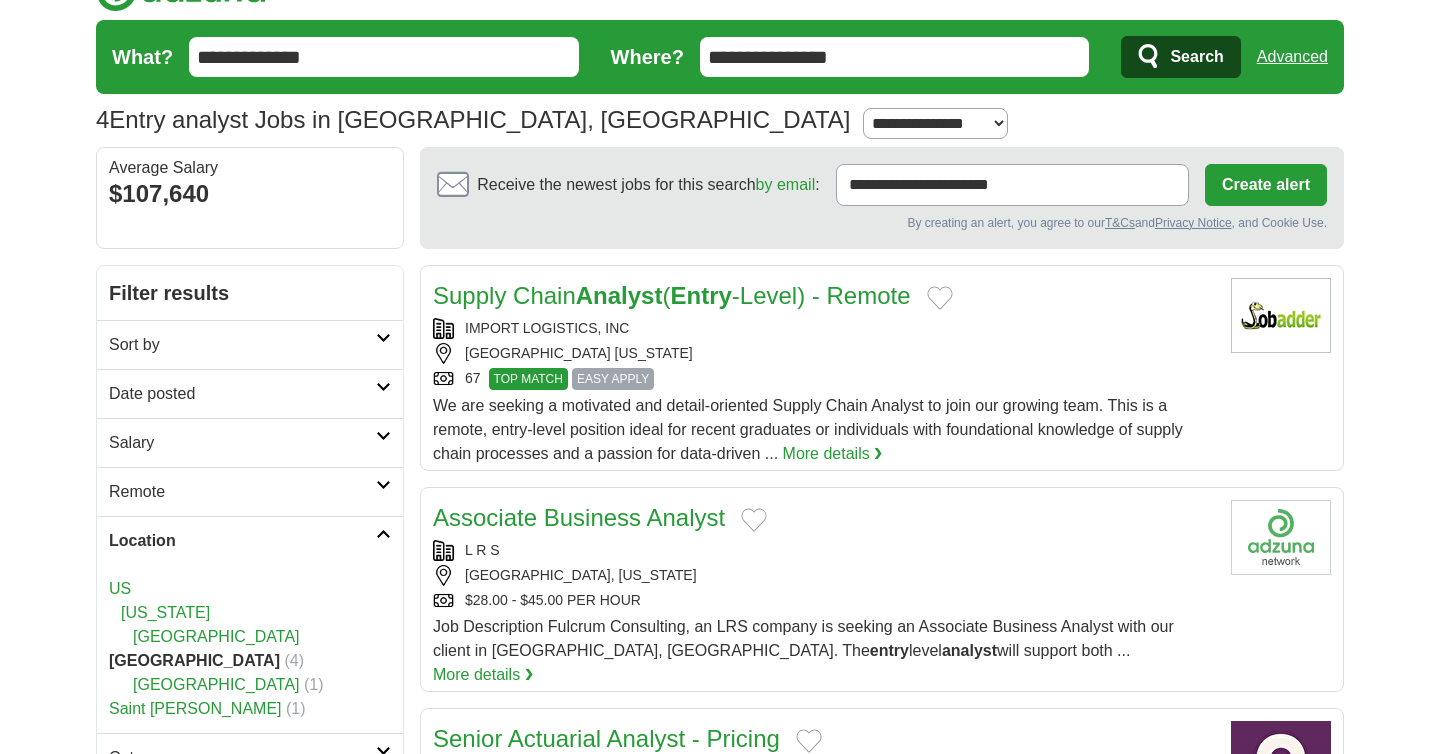 scroll, scrollTop: 0, scrollLeft: 0, axis: both 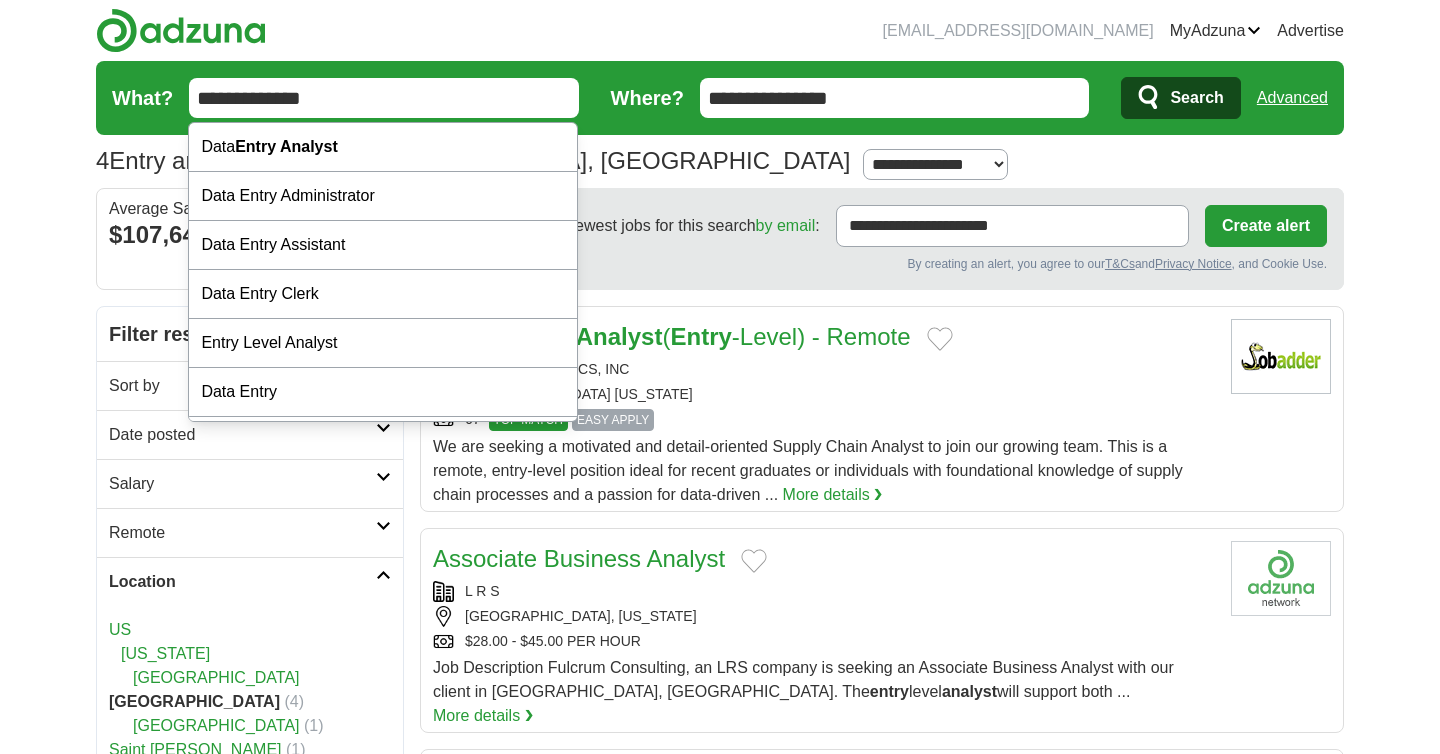 drag, startPoint x: 249, startPoint y: 99, endPoint x: 189, endPoint y: 100, distance: 60.00833 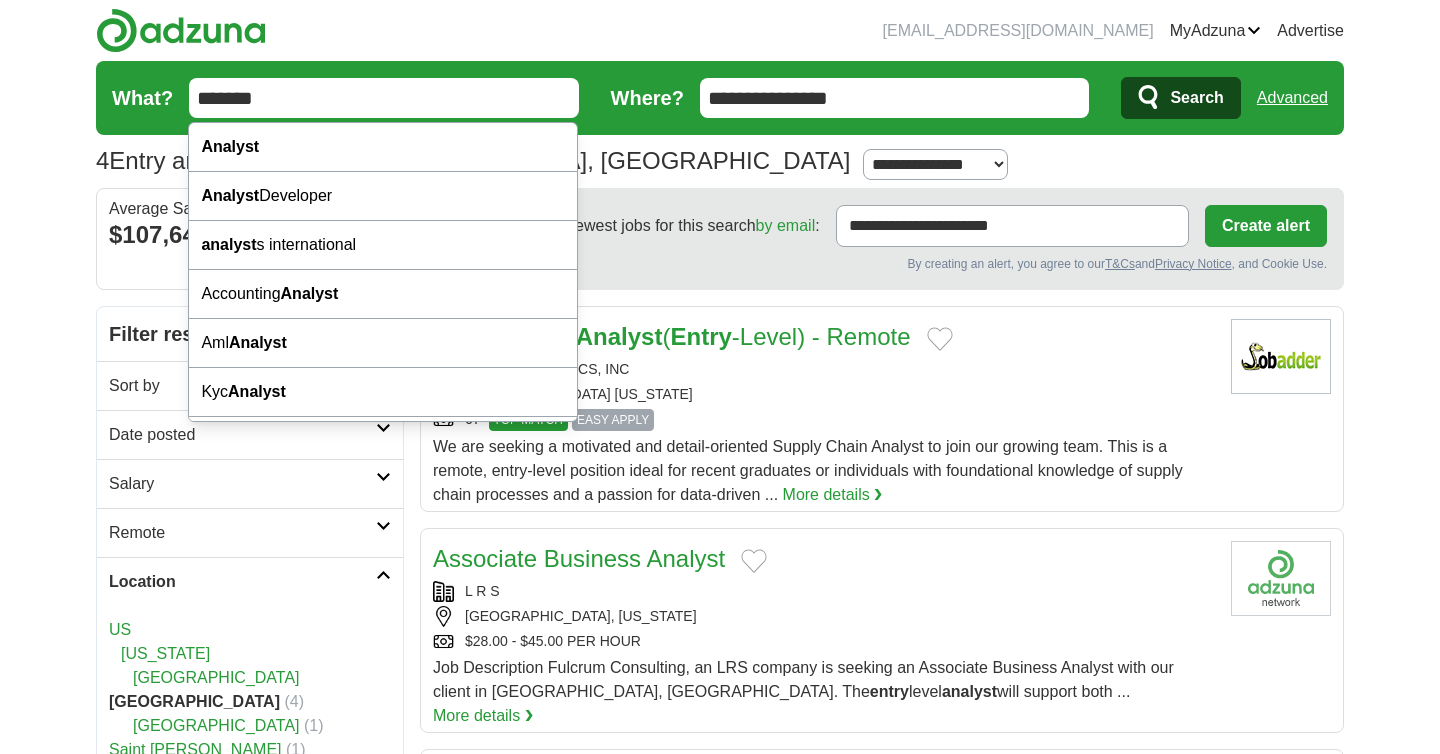 type on "*******" 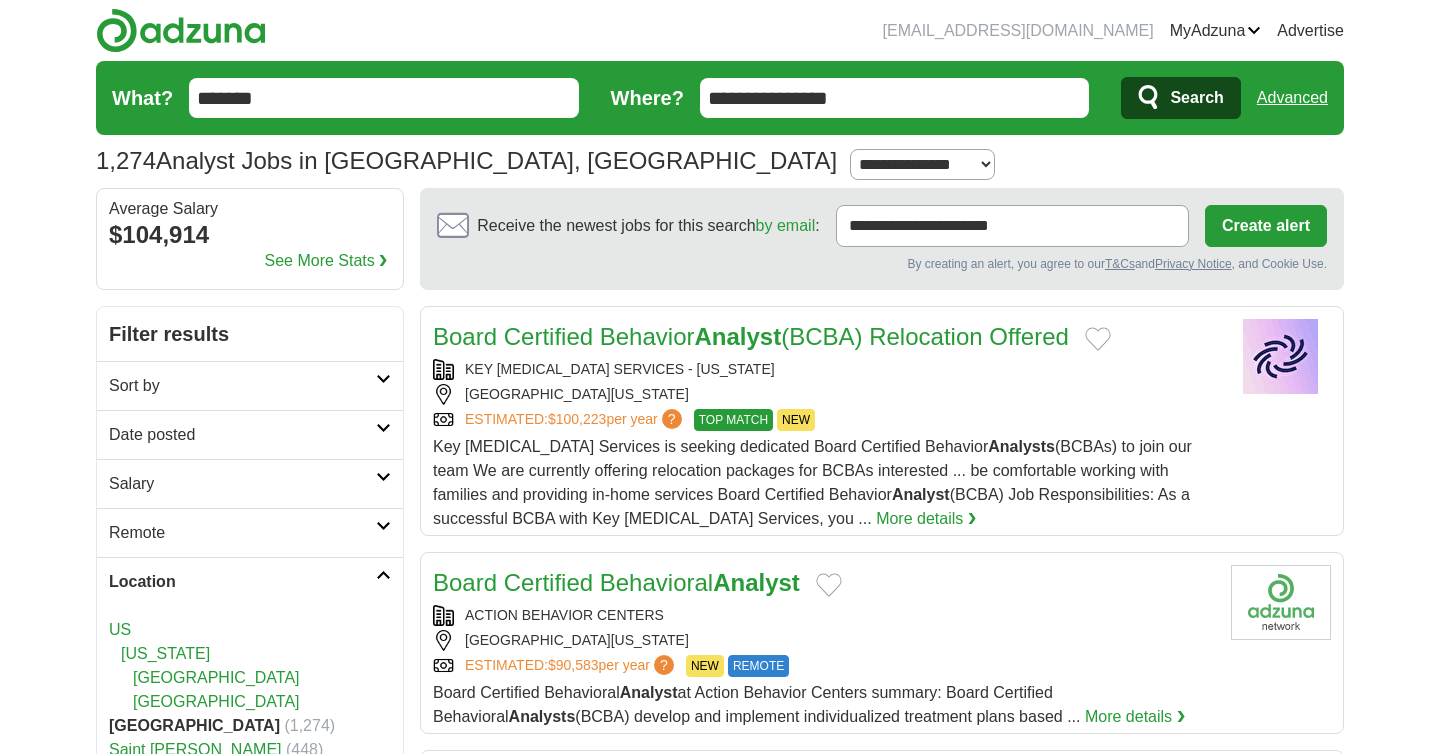 scroll, scrollTop: 0, scrollLeft: 0, axis: both 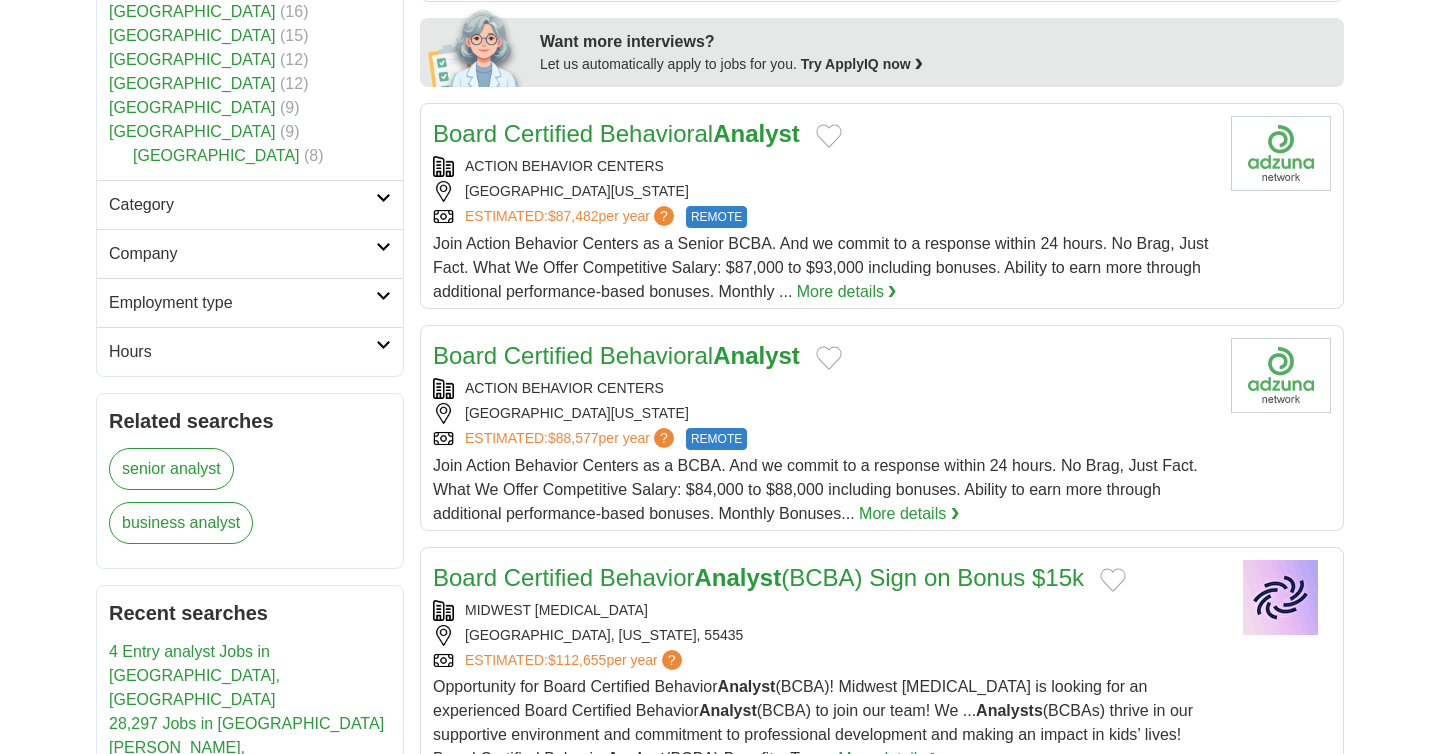 click on "Company" at bounding box center (250, 253) 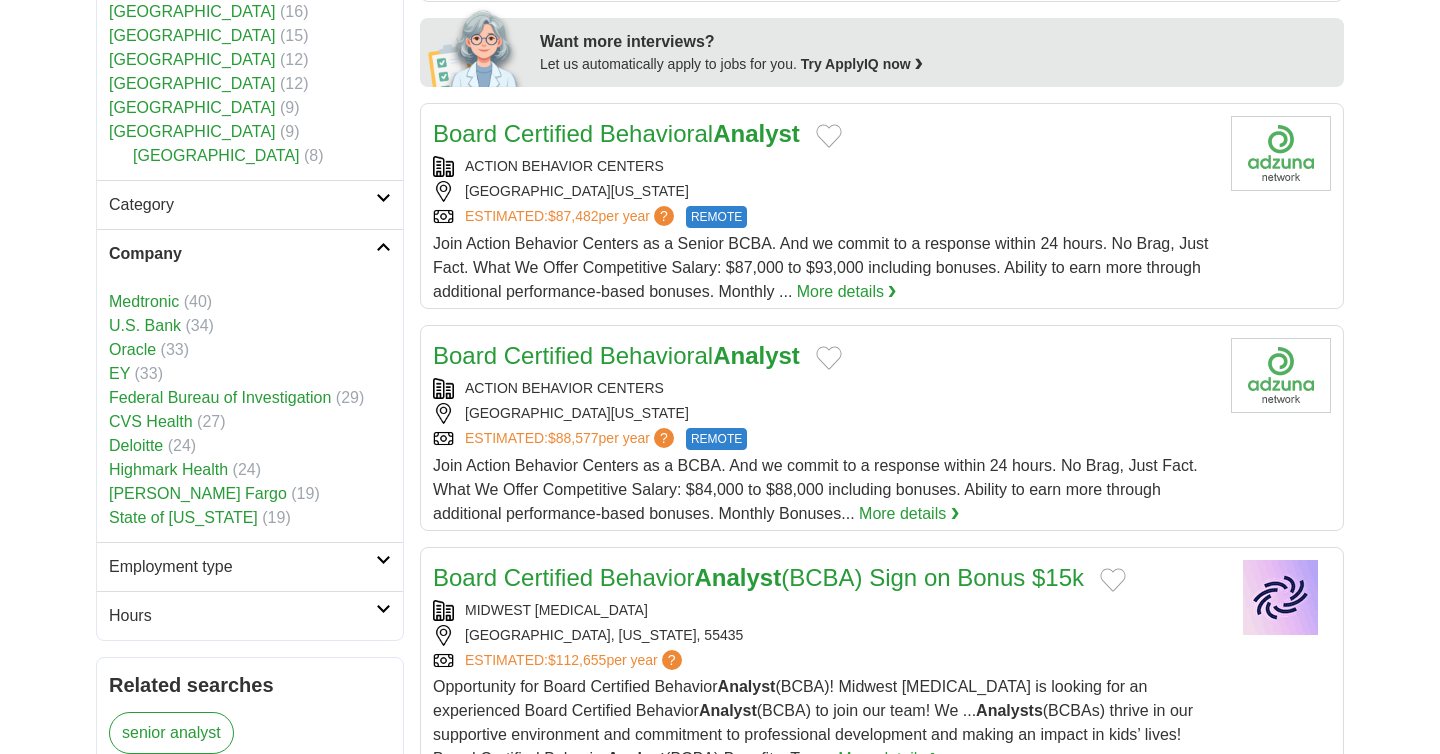 click on "Company" at bounding box center (242, 254) 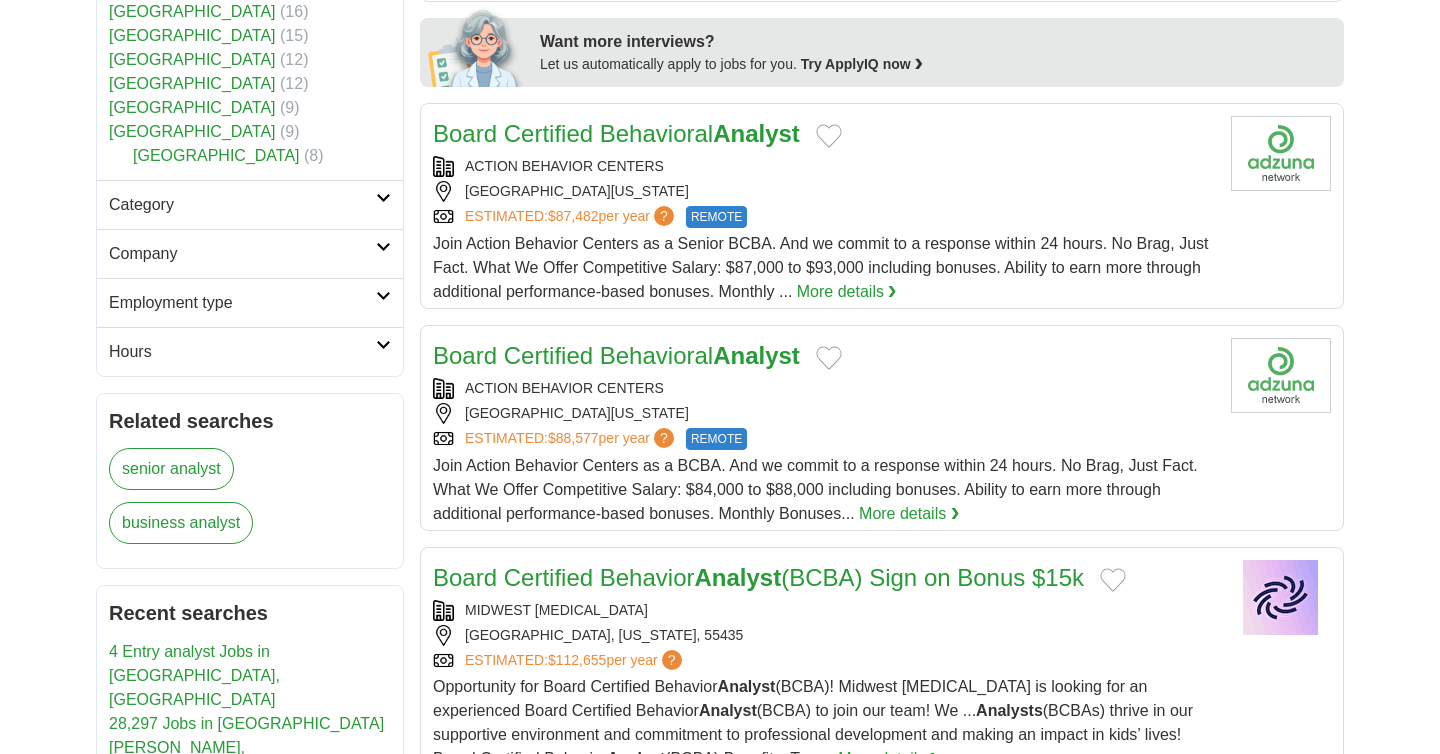 click on "Employment type" at bounding box center [242, 303] 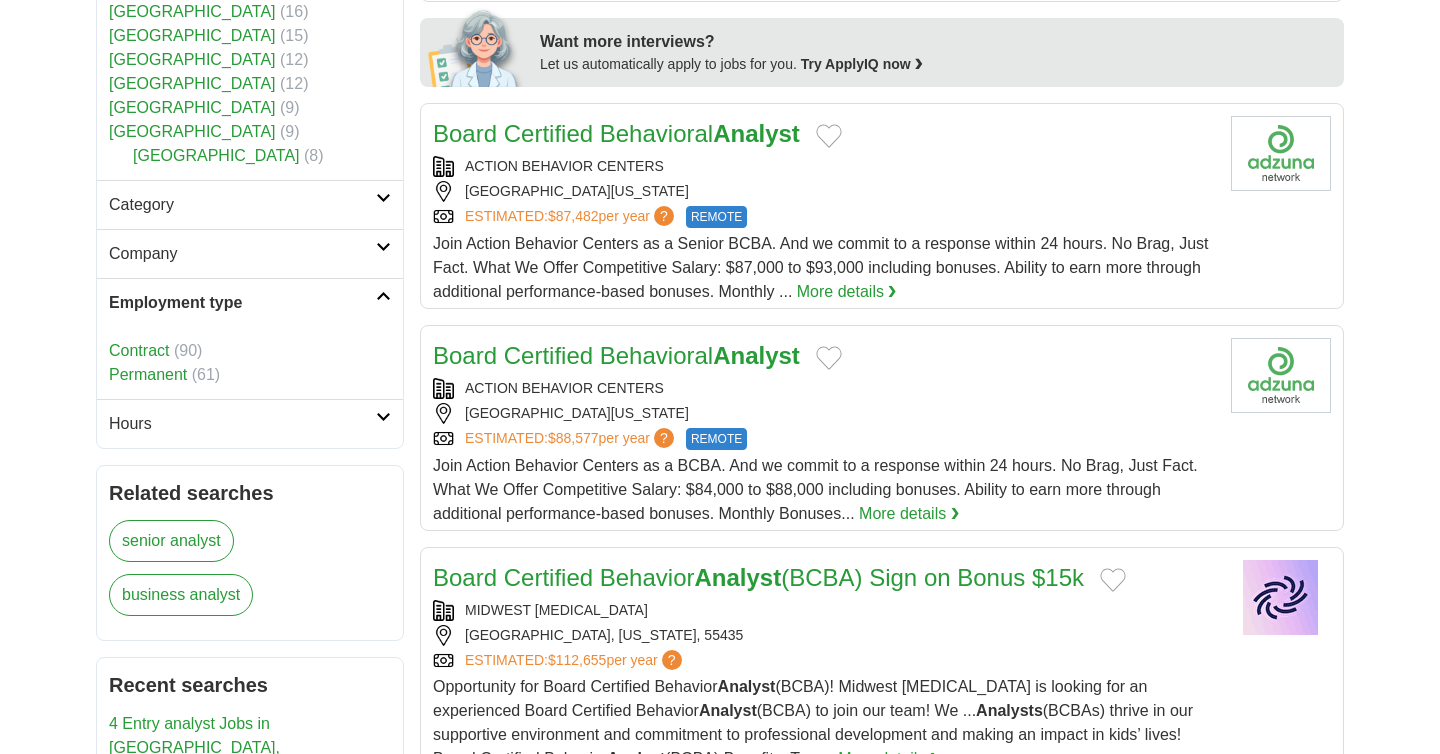 click on "Employment type" at bounding box center (242, 303) 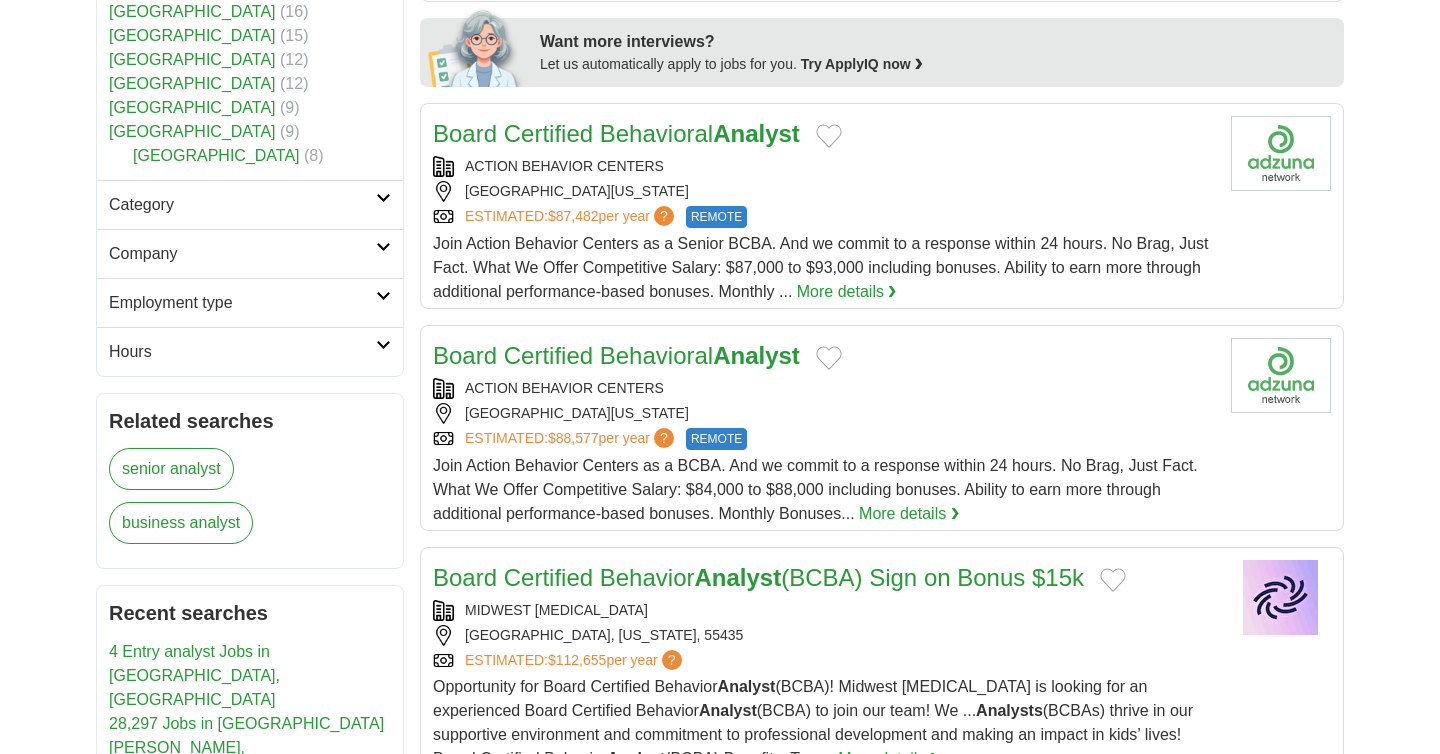 click on "Hours" at bounding box center (242, 352) 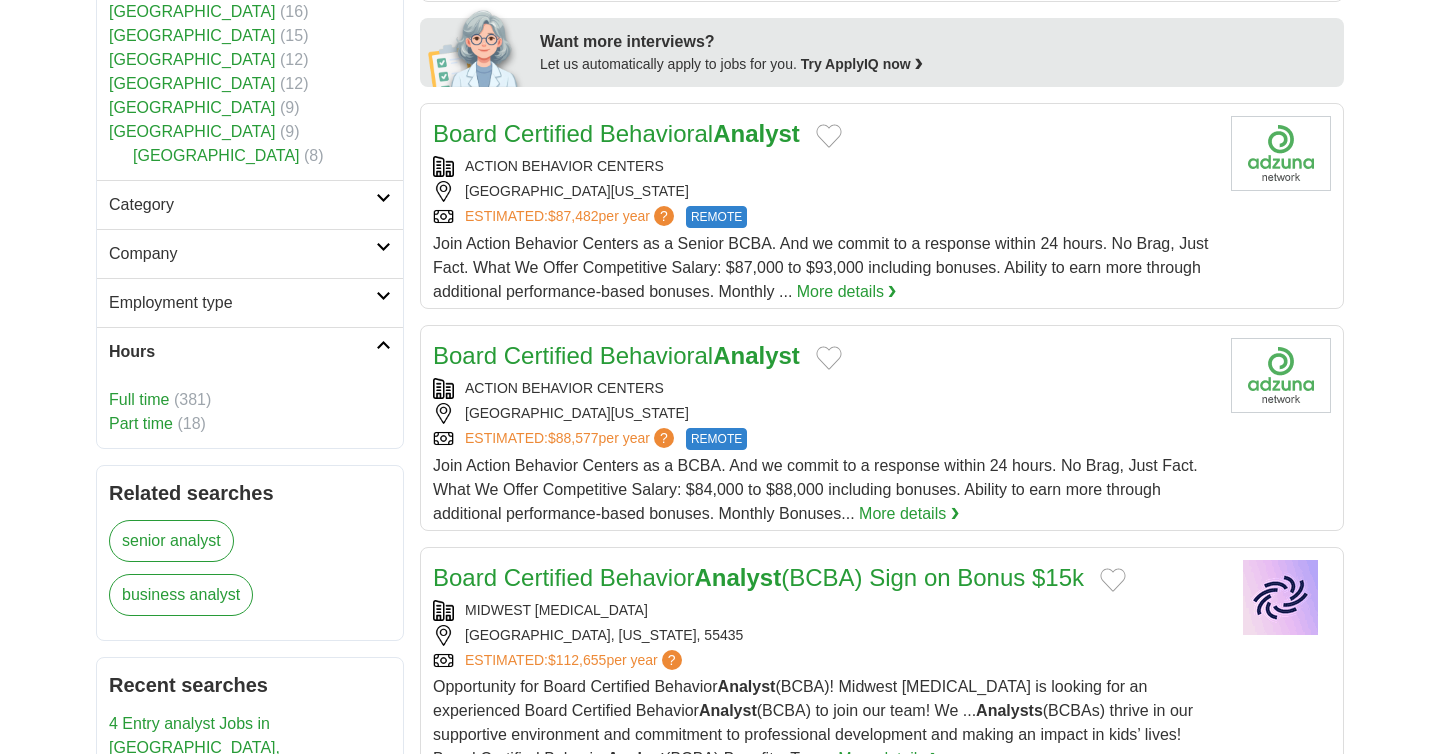 click on "Hours" at bounding box center (242, 352) 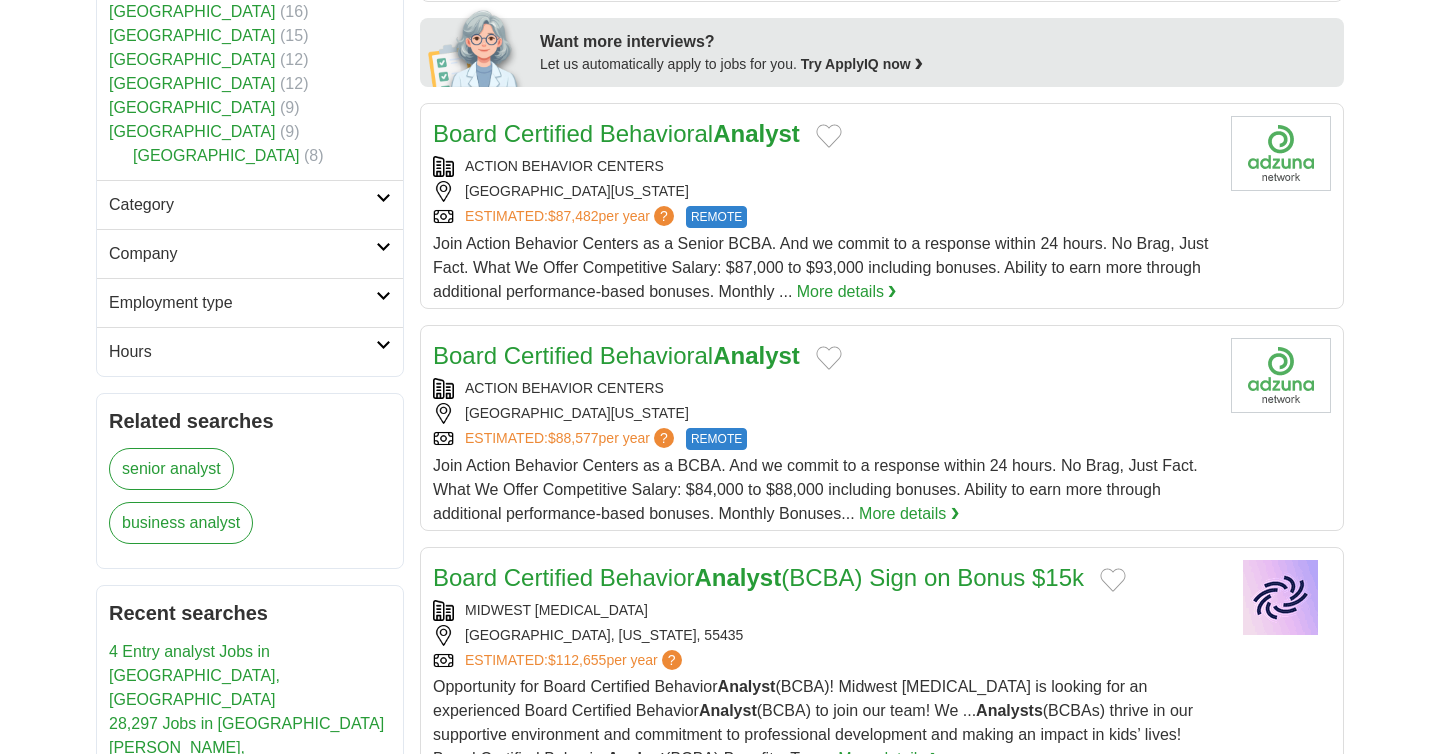 click on "Category" at bounding box center [242, 205] 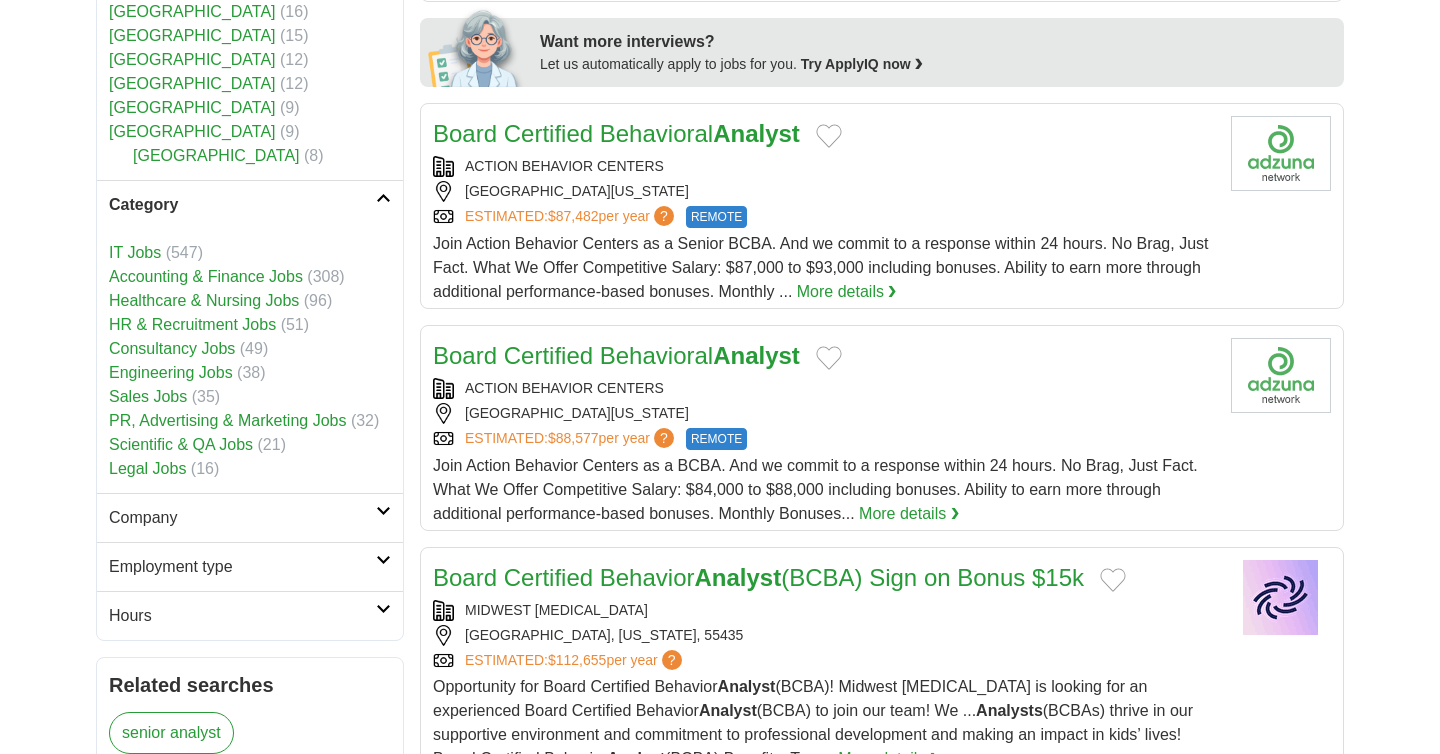 click on "Category" at bounding box center [242, 205] 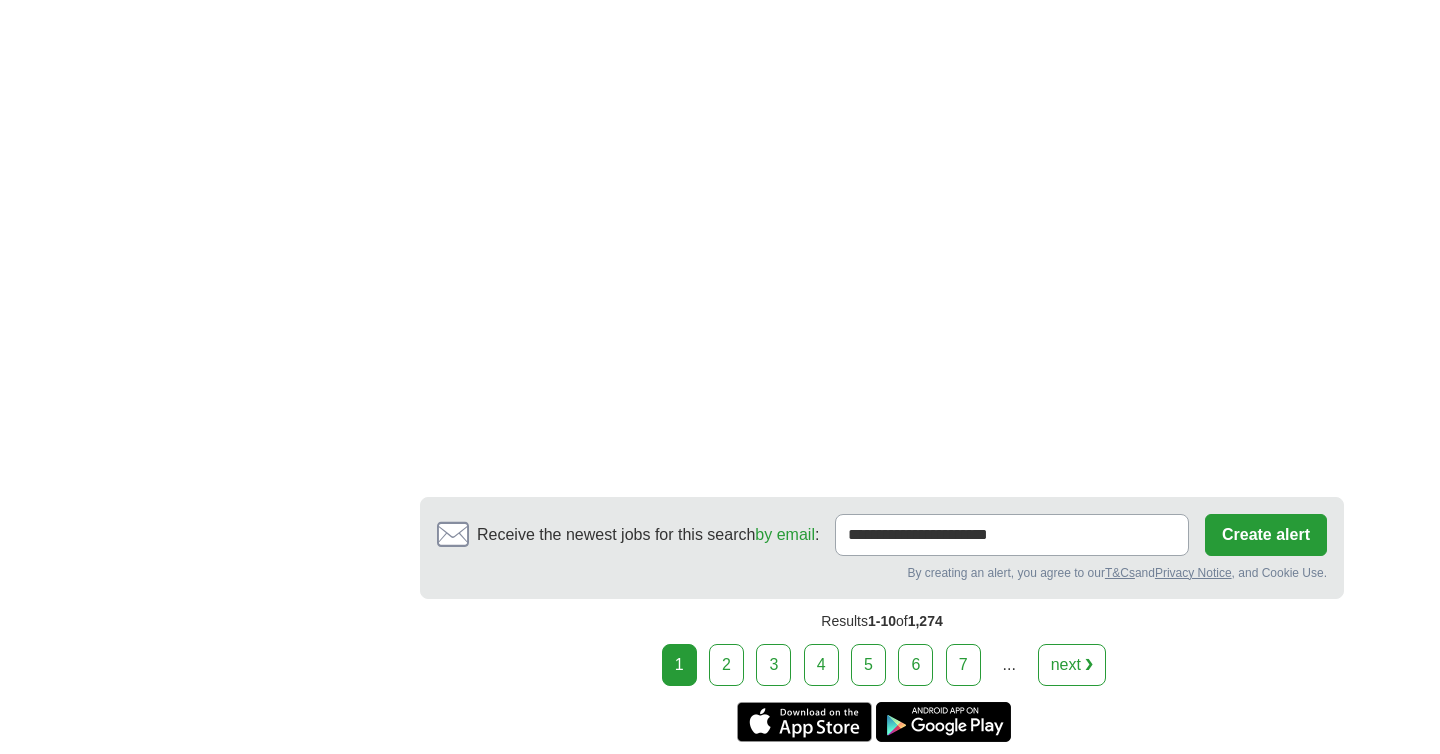 scroll, scrollTop: 3362, scrollLeft: 0, axis: vertical 